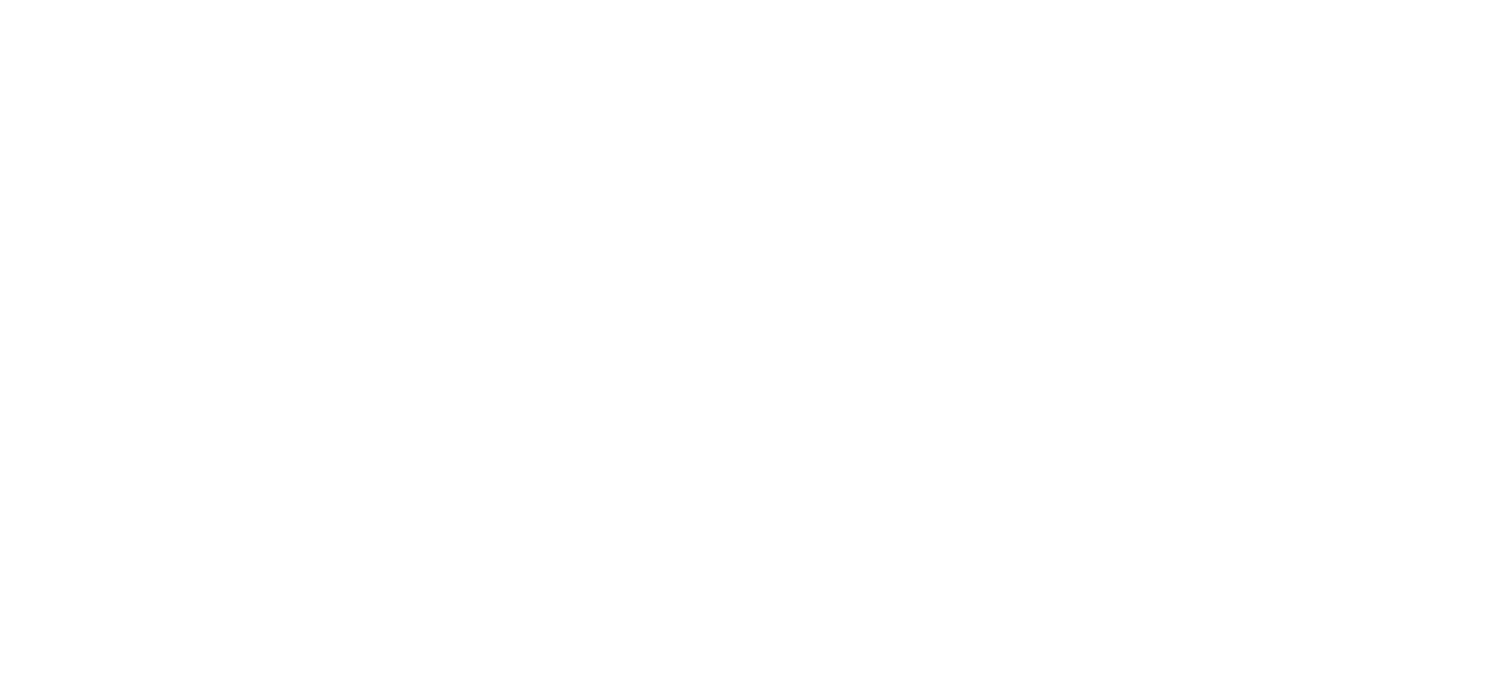 scroll, scrollTop: 0, scrollLeft: 0, axis: both 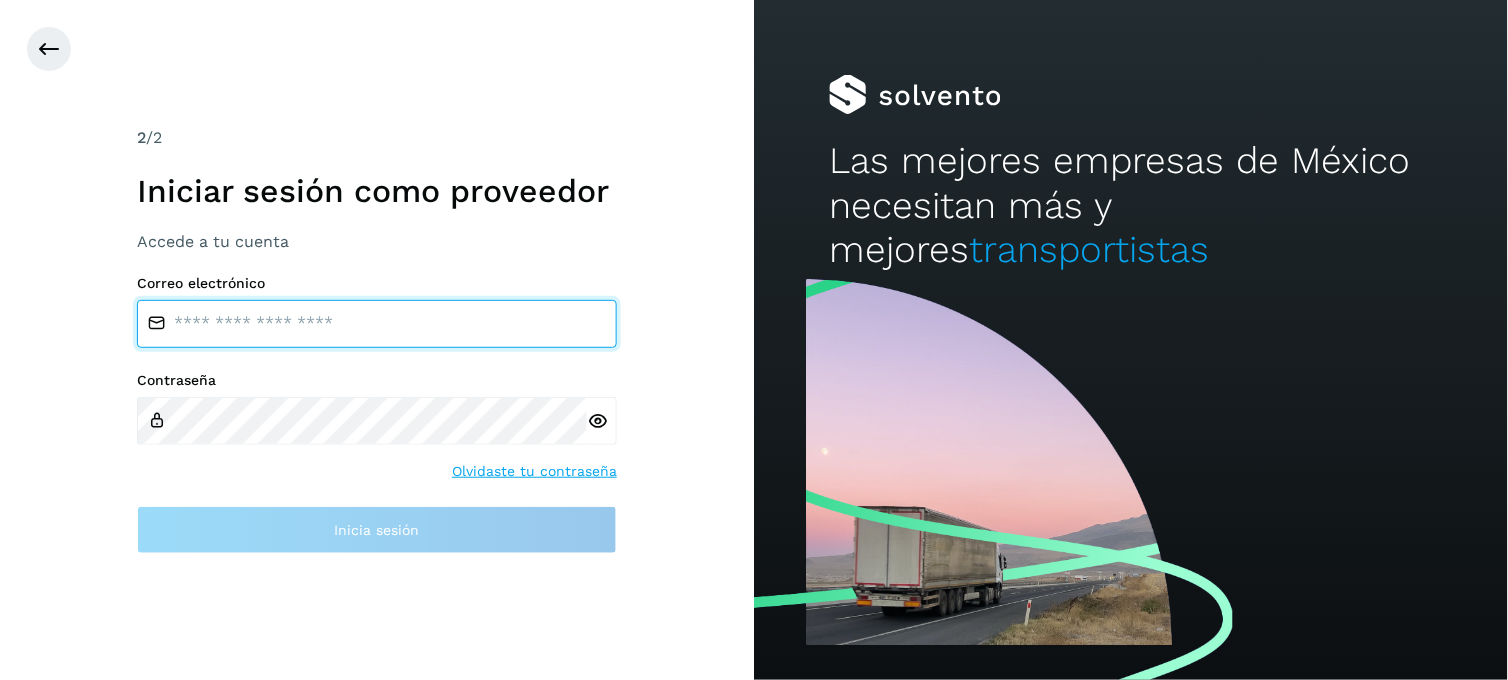 type on "**********" 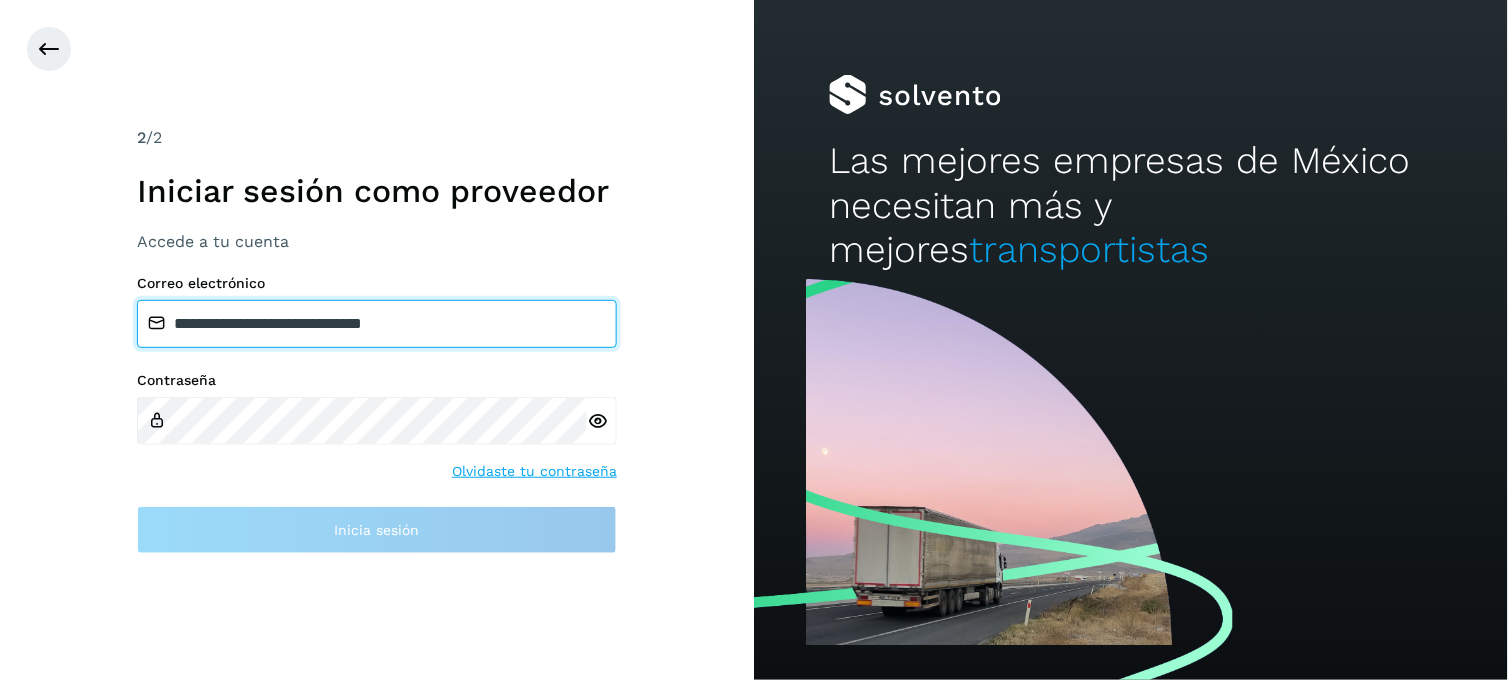 drag, startPoint x: 278, startPoint y: 331, endPoint x: 304, endPoint y: 340, distance: 27.513634 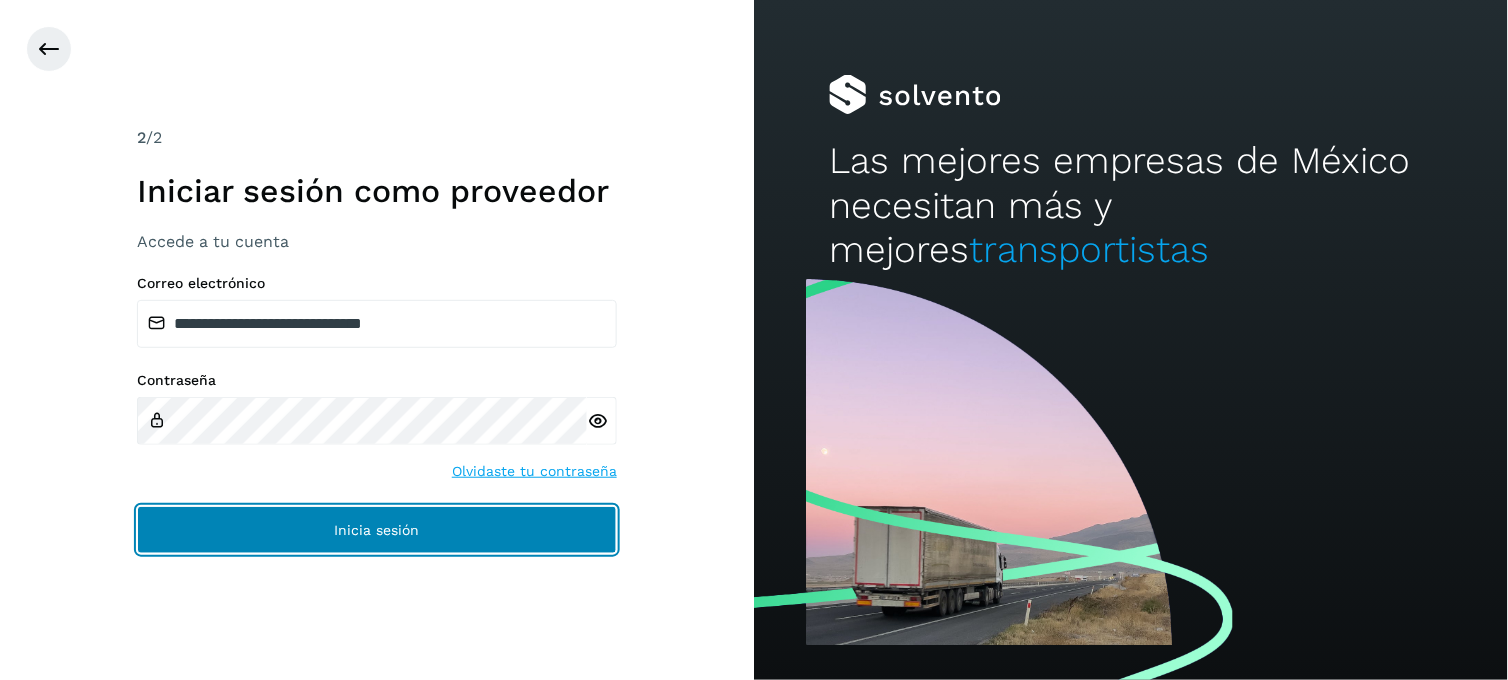click on "Inicia sesión" at bounding box center [377, 530] 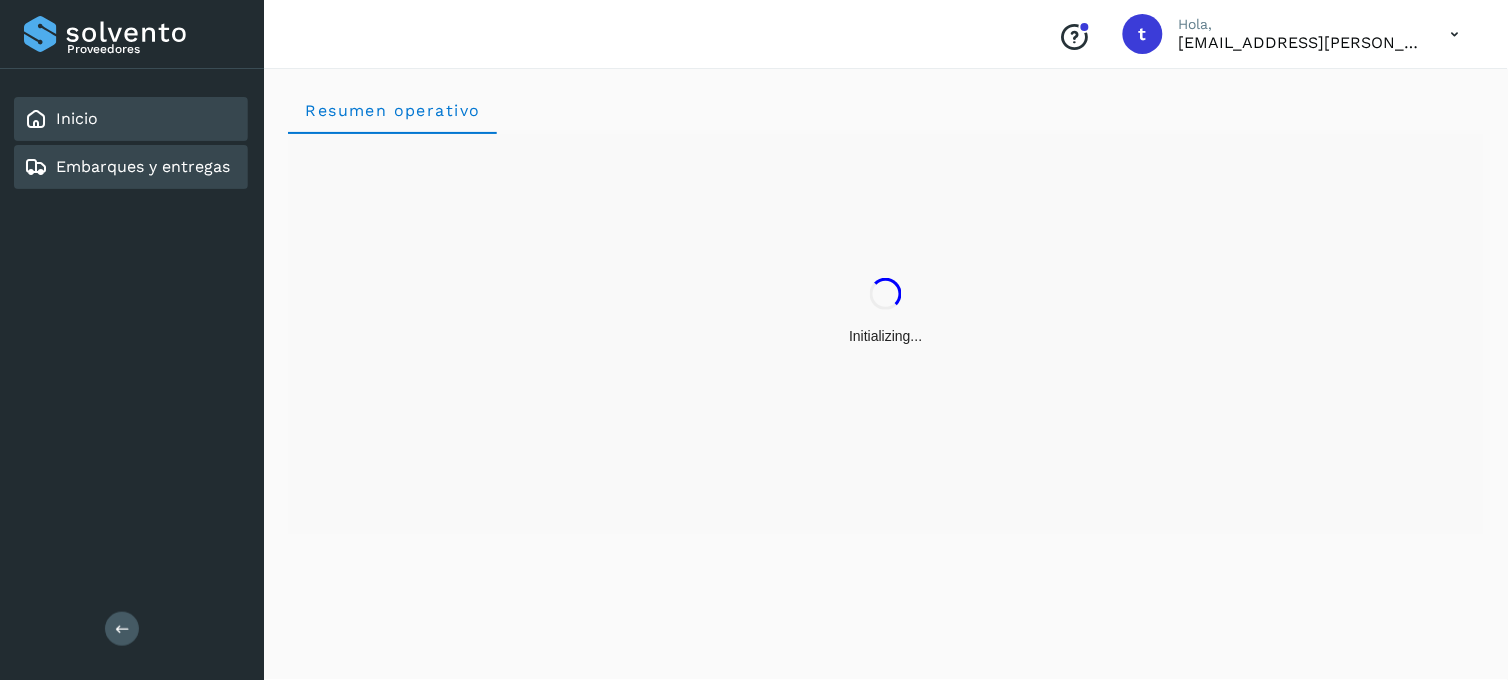 click on "Embarques y entregas" at bounding box center [143, 166] 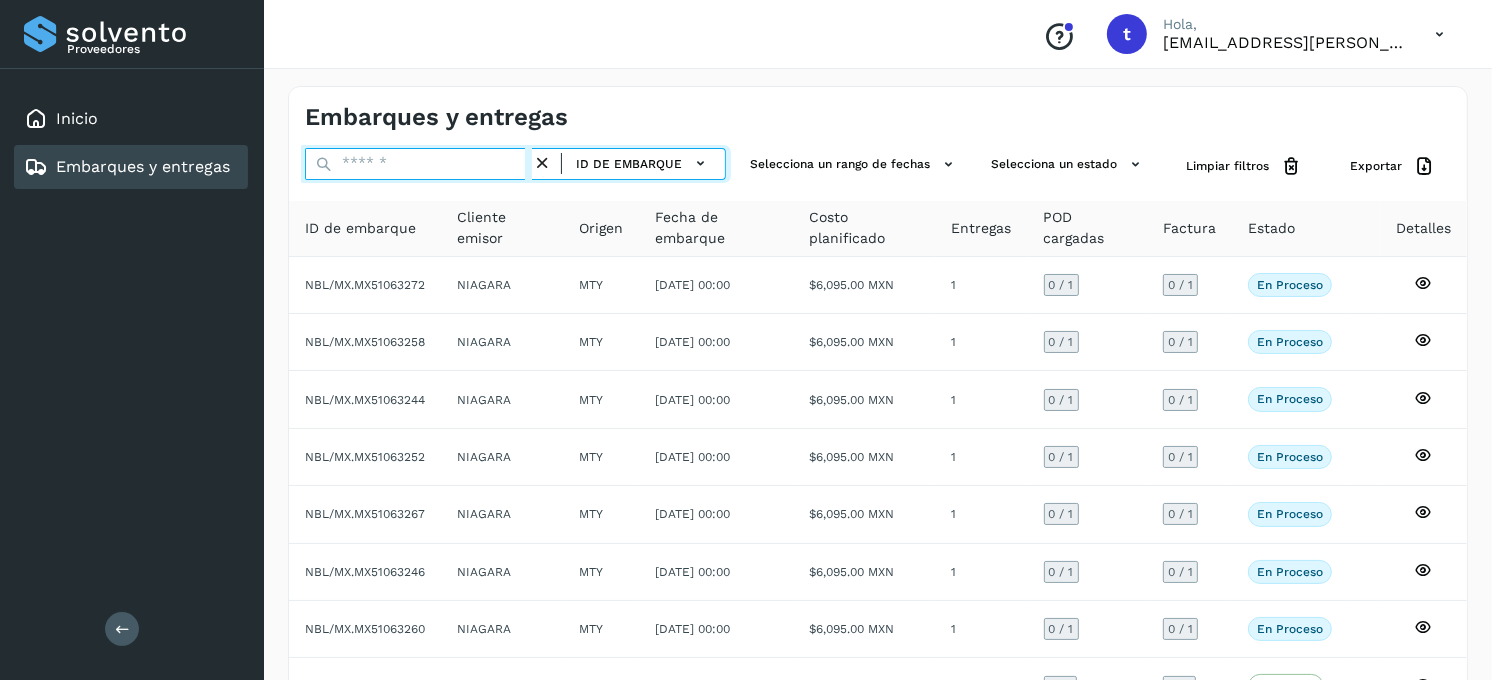 click at bounding box center (418, 164) 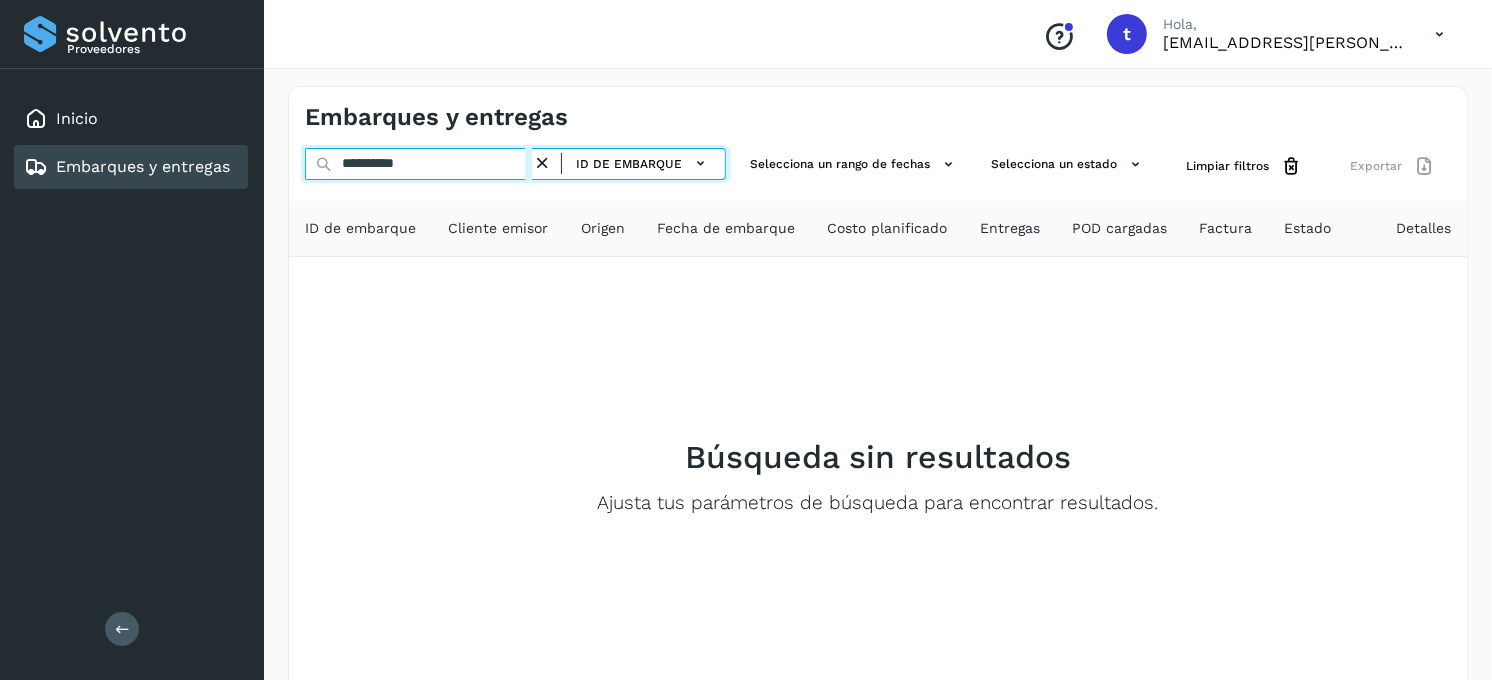 type on "**********" 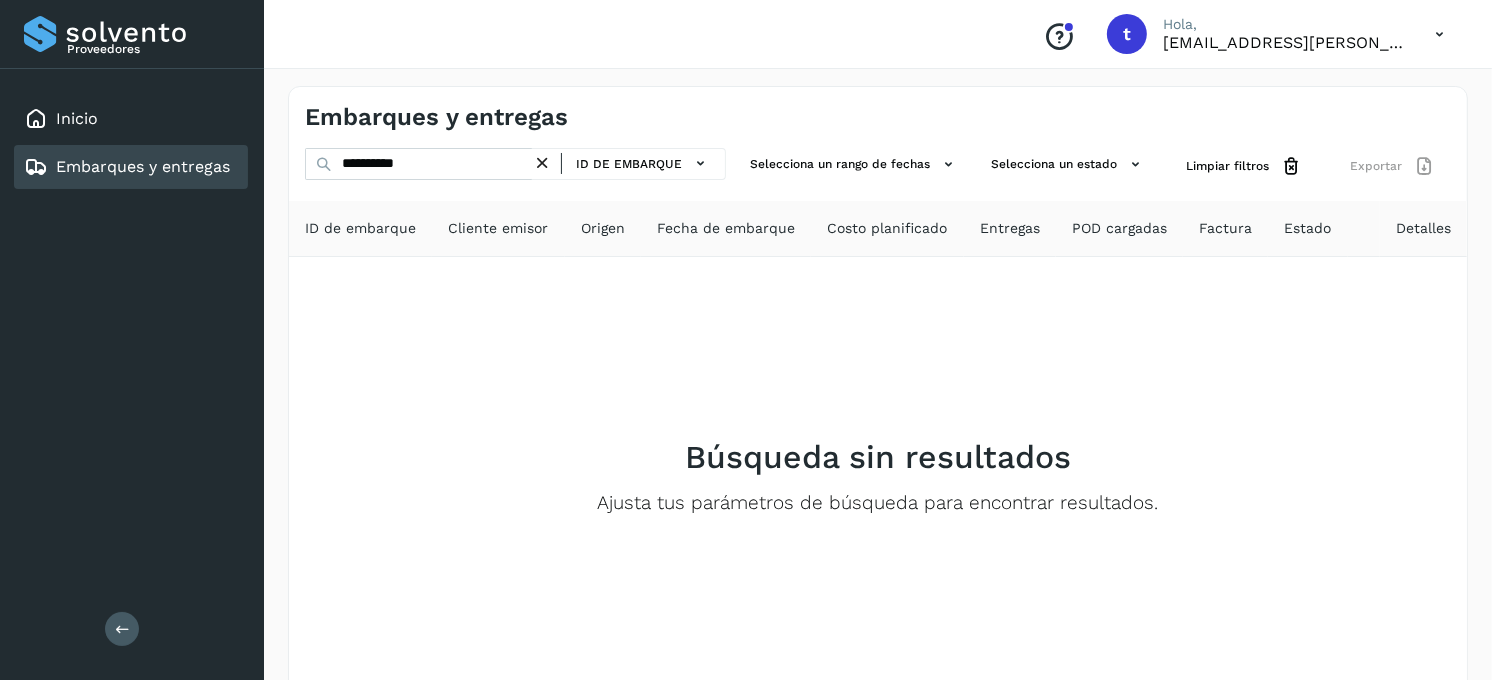 click at bounding box center (542, 163) 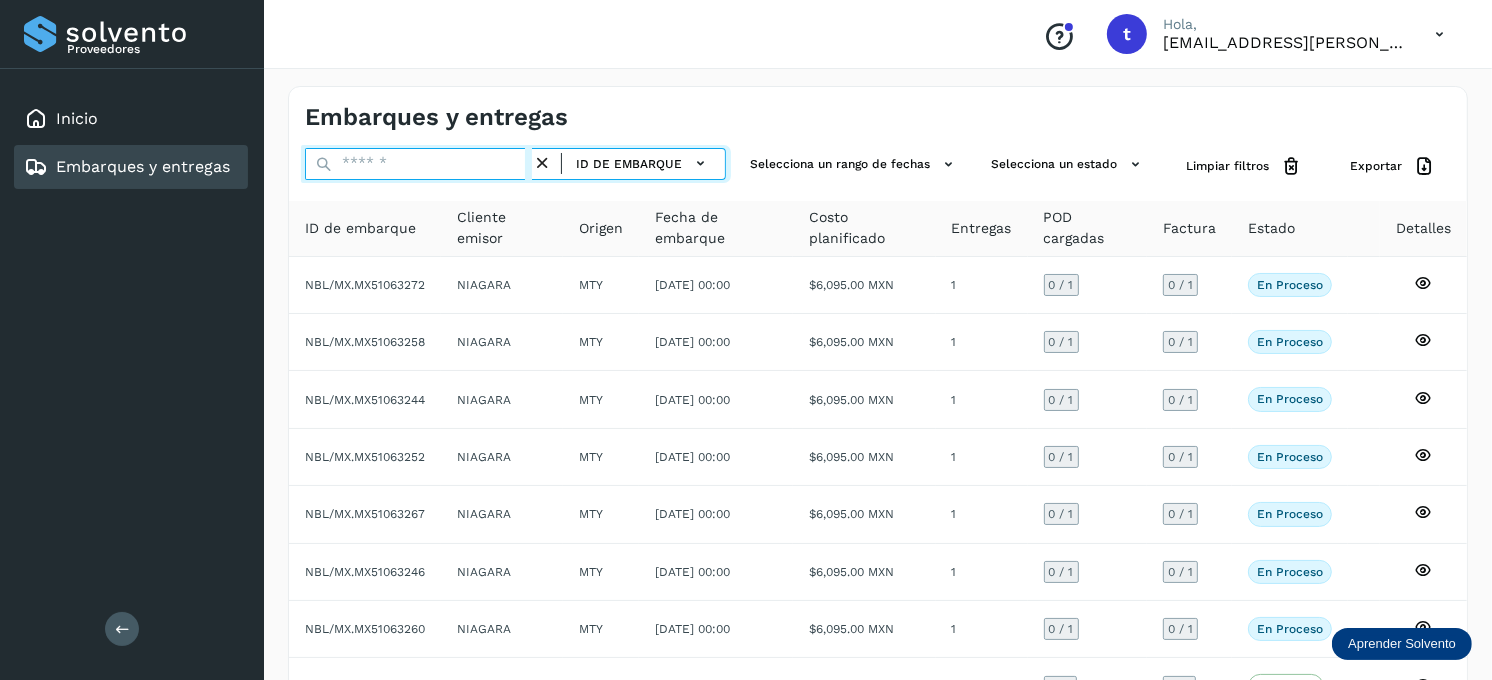 click at bounding box center (418, 164) 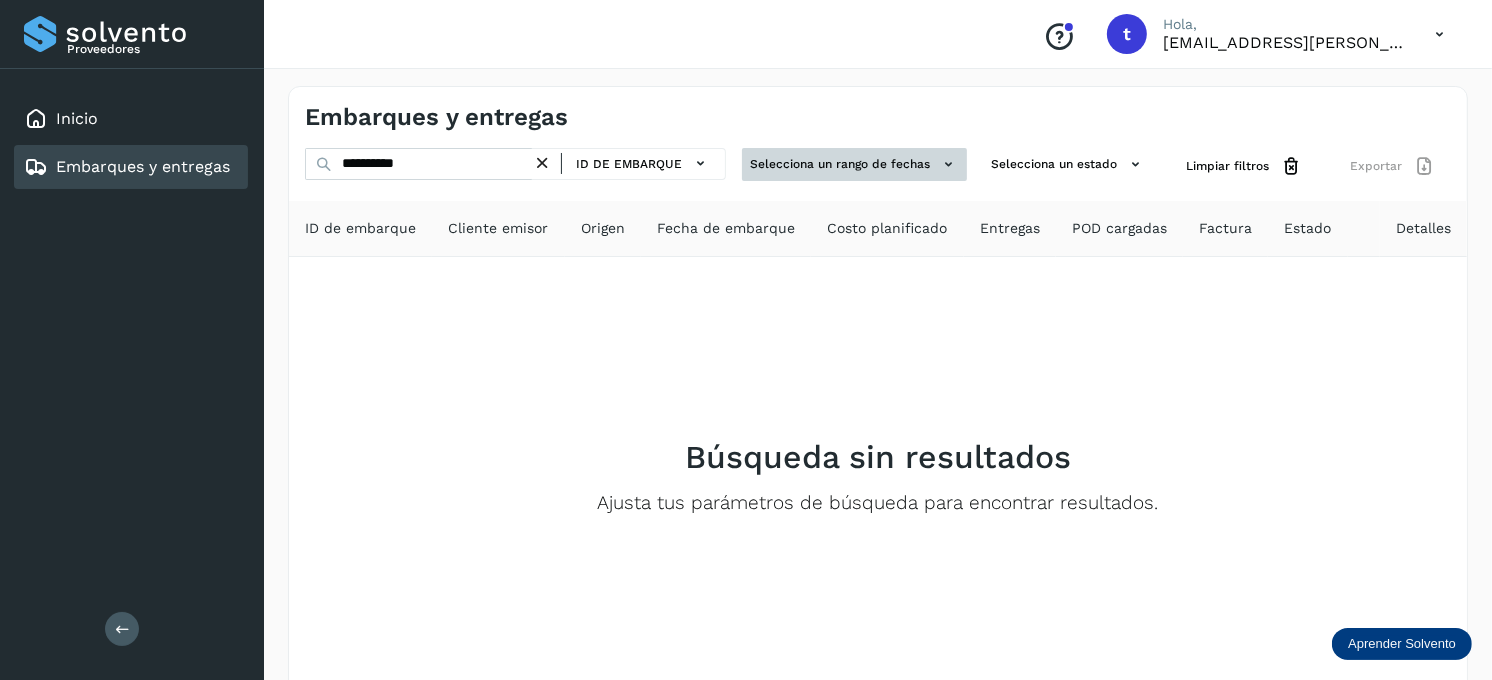 click at bounding box center [948, 164] 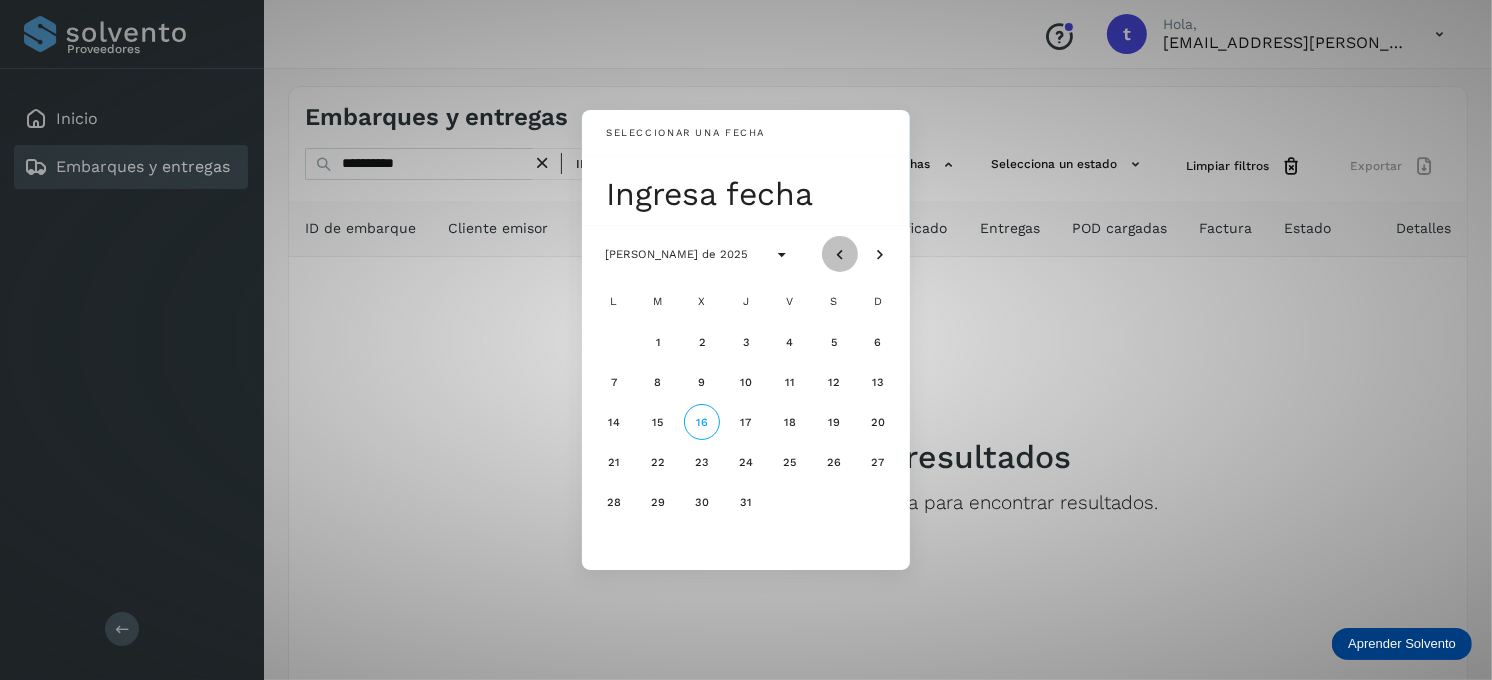 click at bounding box center (840, 255) 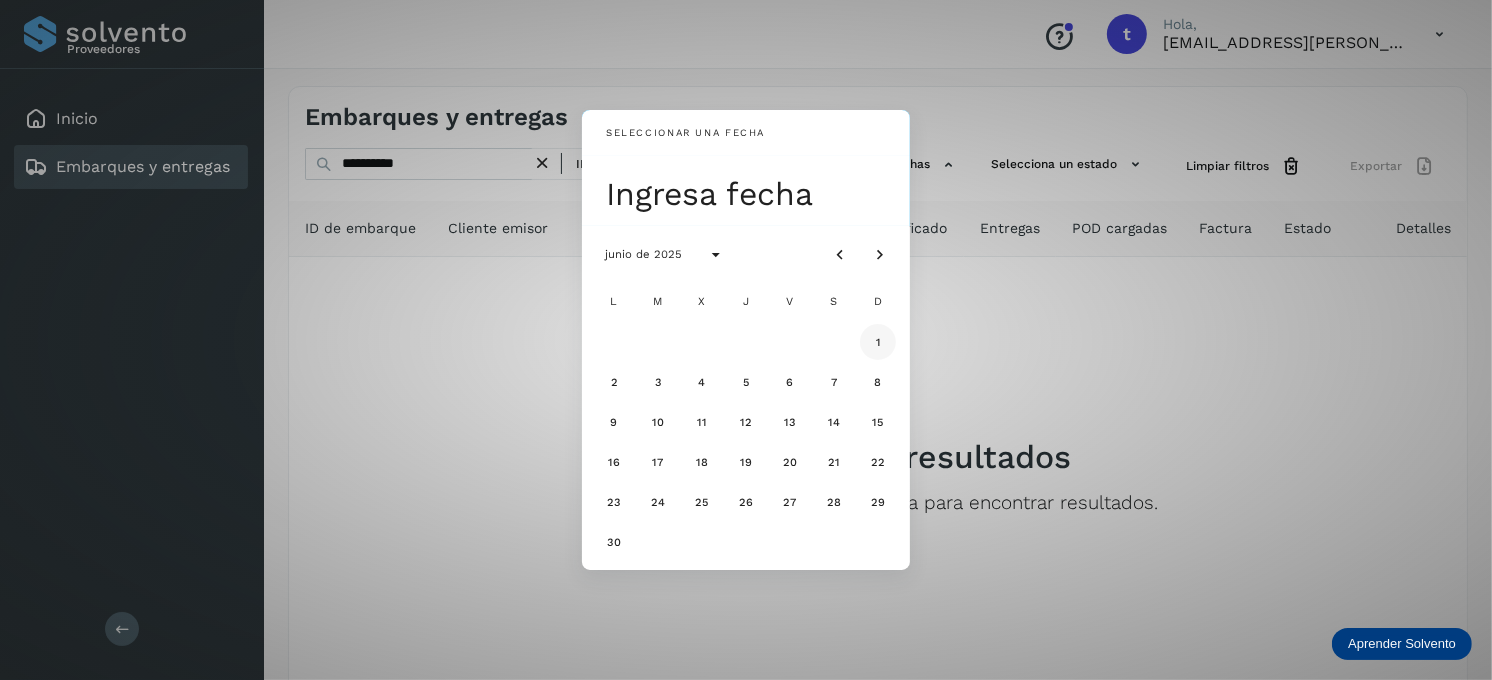 click on "1" 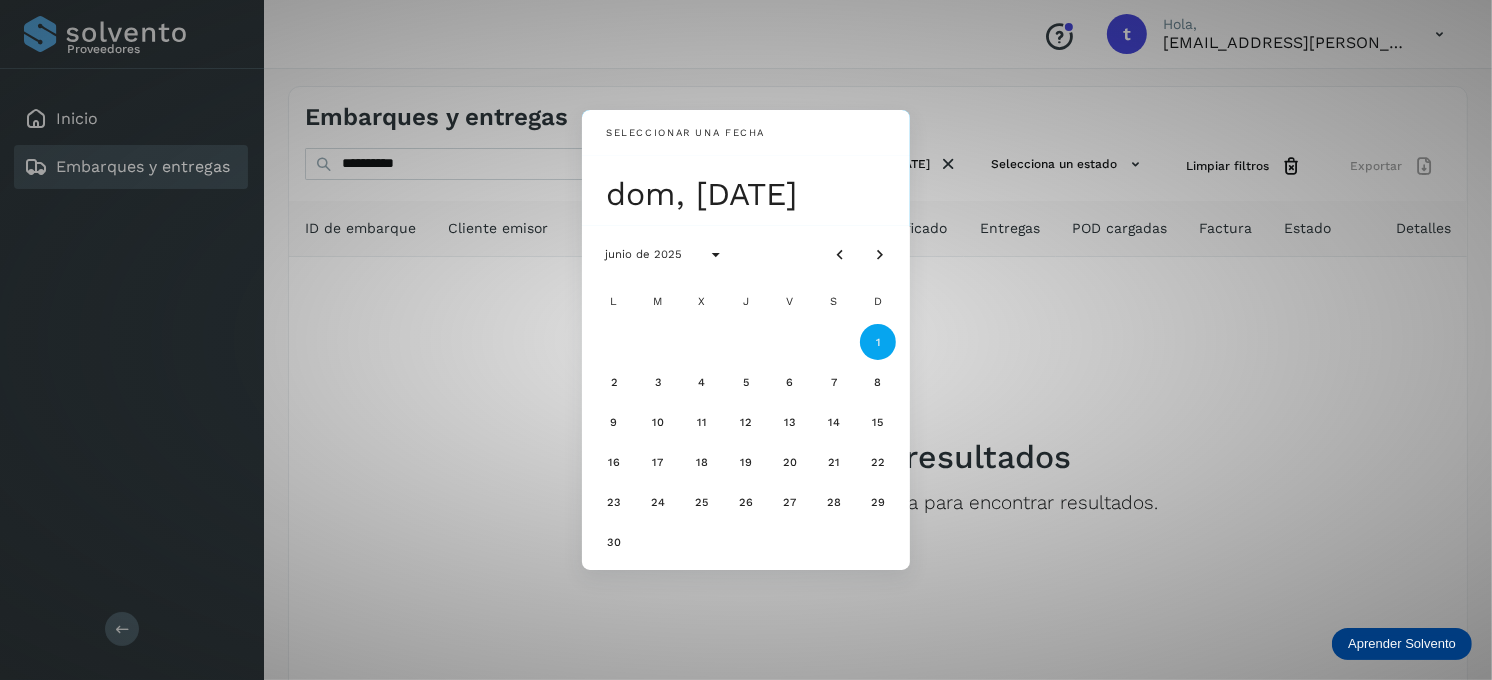 click on "Seleccionar una fecha dom, [DATE] junio de 2025 L M X J V S D 1 2 3 4 5 6 7 8 9 10 11 12 13 14 15 16 17 18 19 20 21 22 23 24 25 26 27 28 29 30" at bounding box center [746, 340] 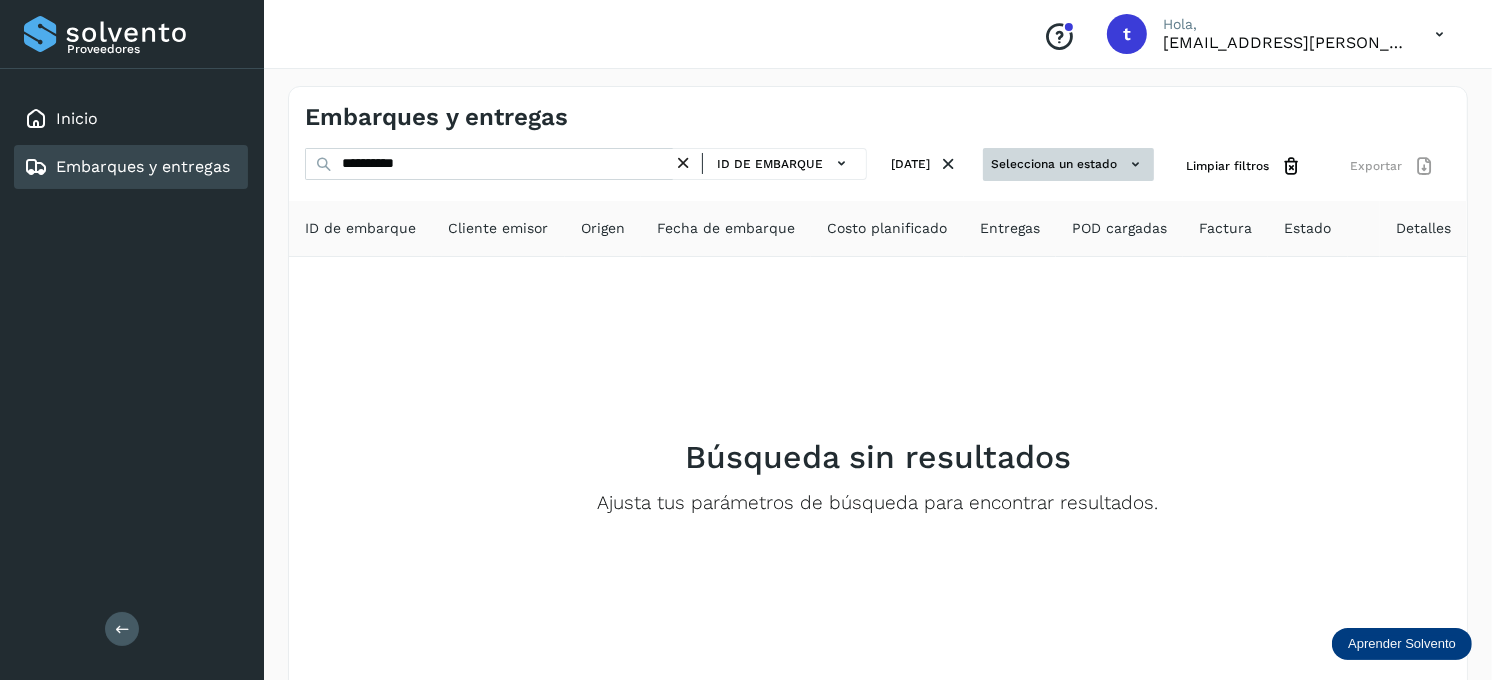 click on "Selecciona un estado" at bounding box center (1068, 164) 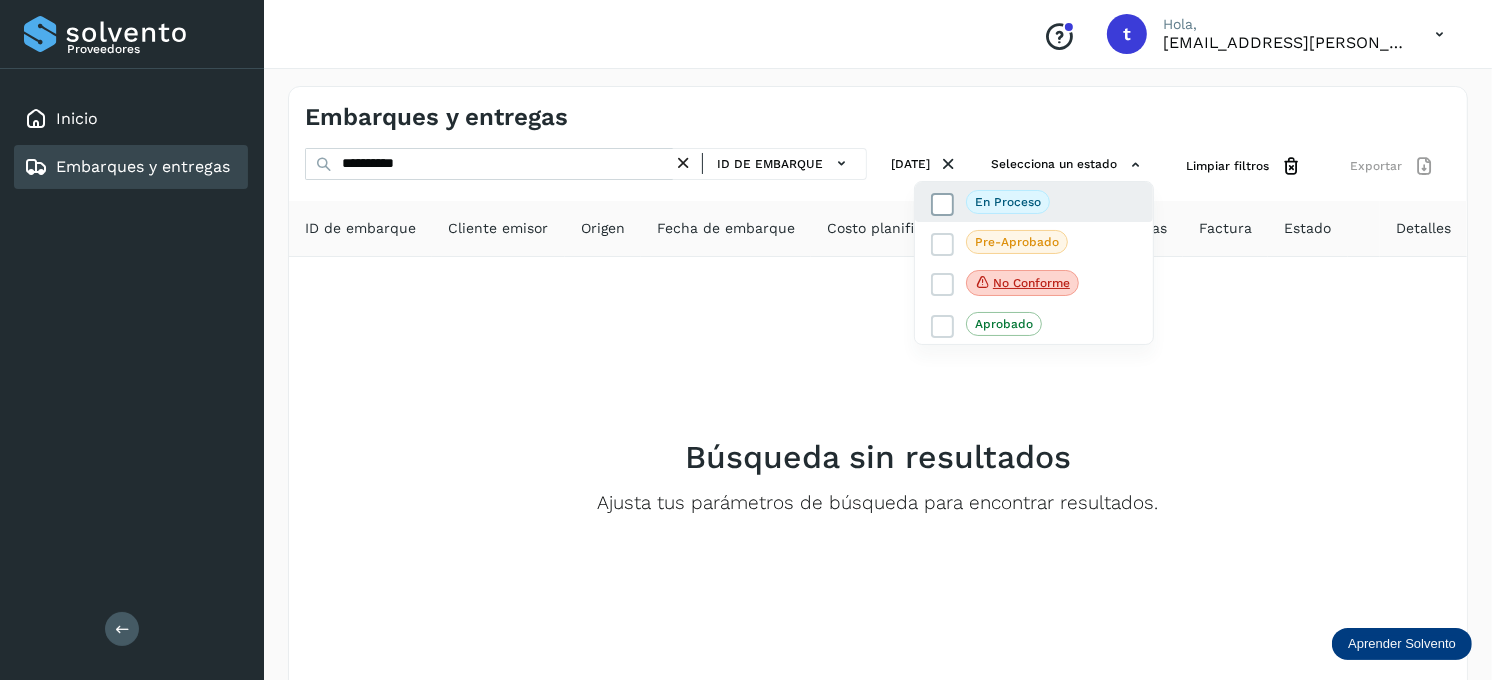 click at bounding box center [943, 204] 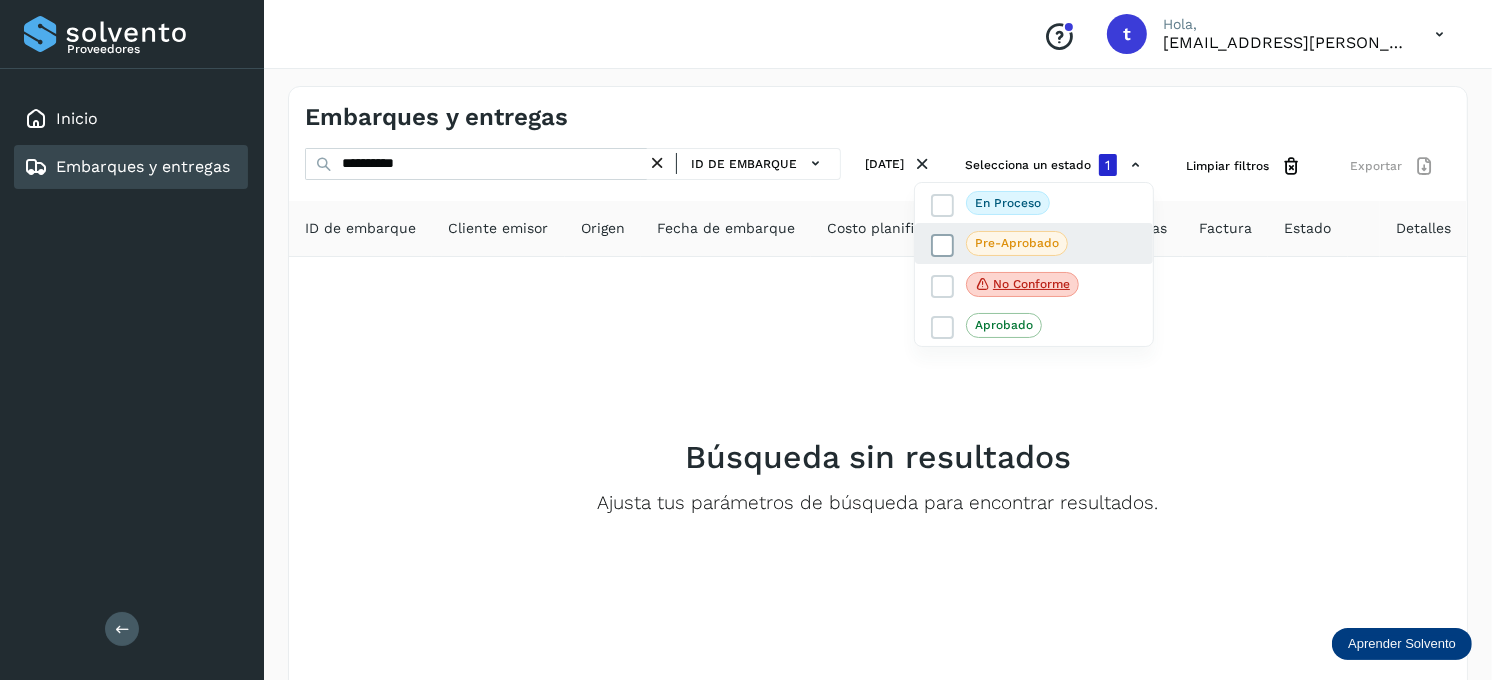 drag, startPoint x: 953, startPoint y: 233, endPoint x: 948, endPoint y: 252, distance: 19.646883 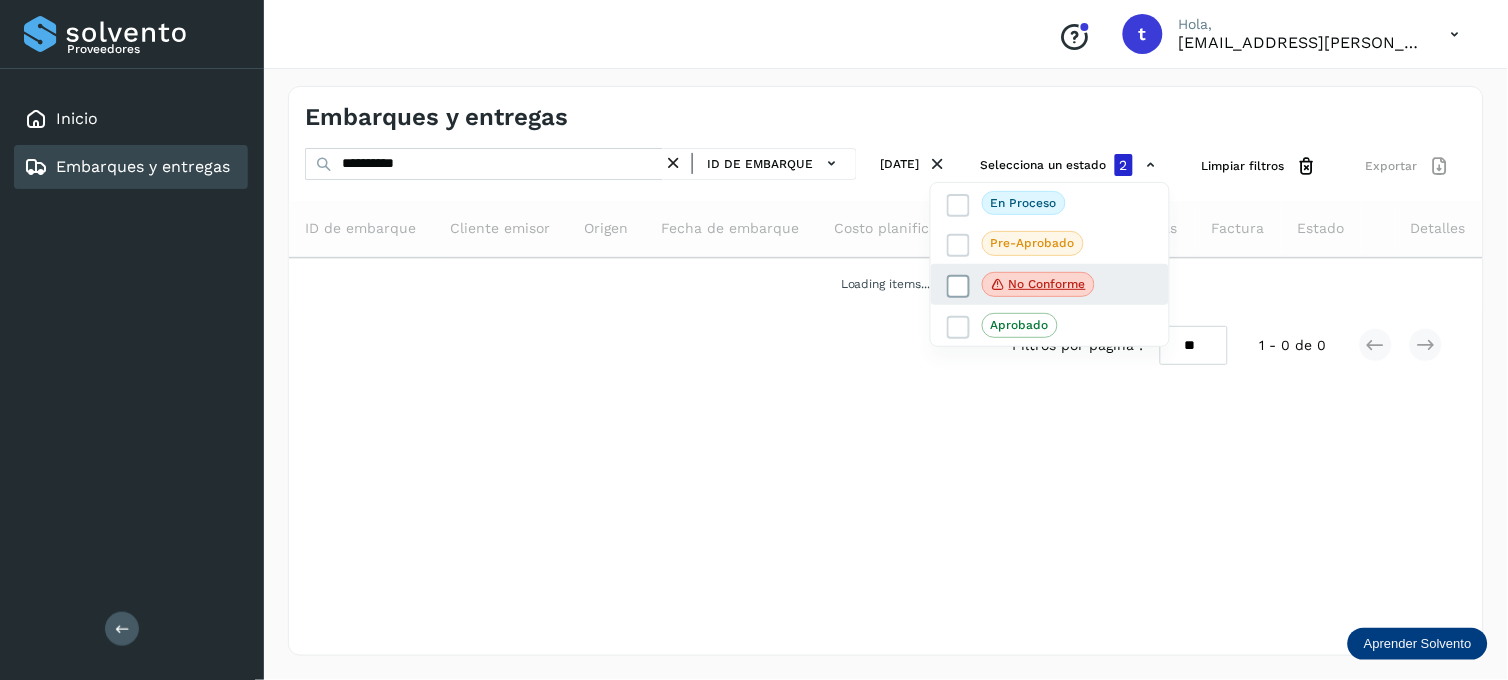click at bounding box center (959, 286) 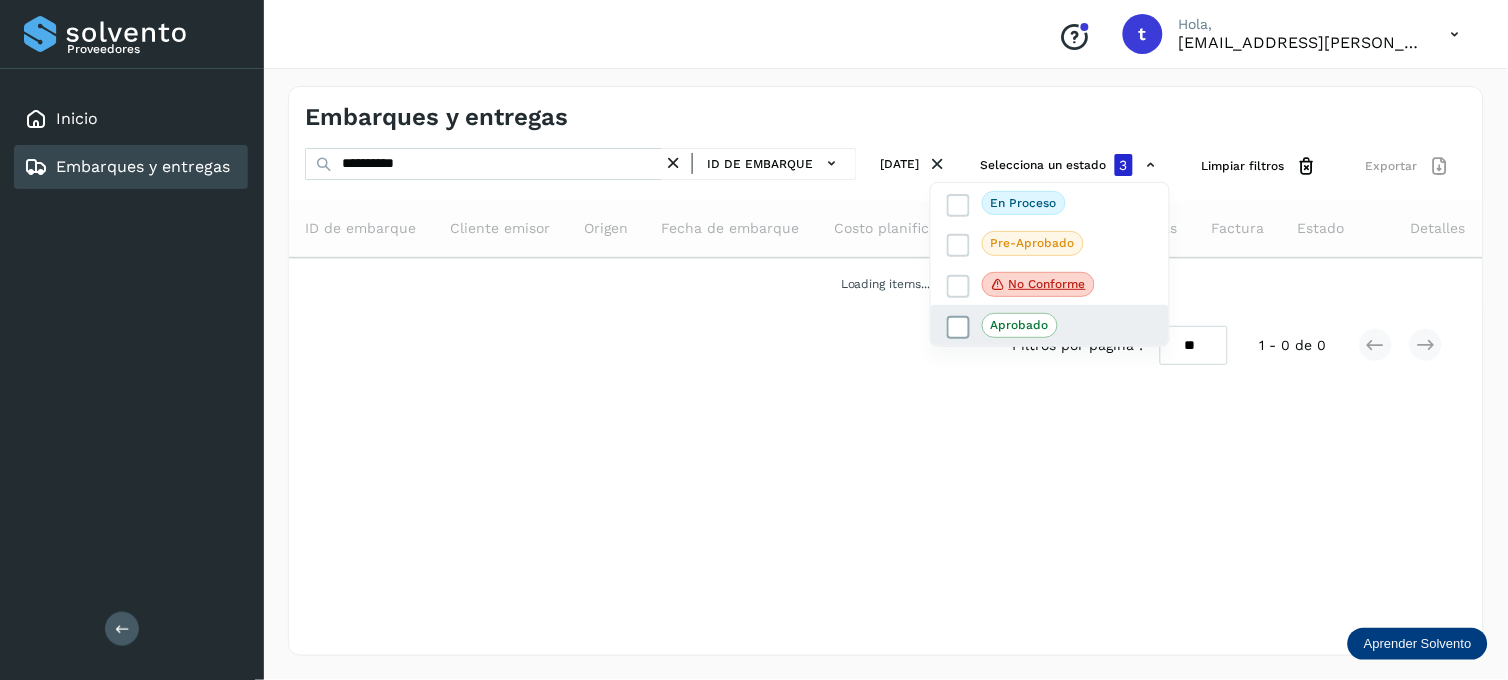 click on "Aprobado" at bounding box center (1002, 325) 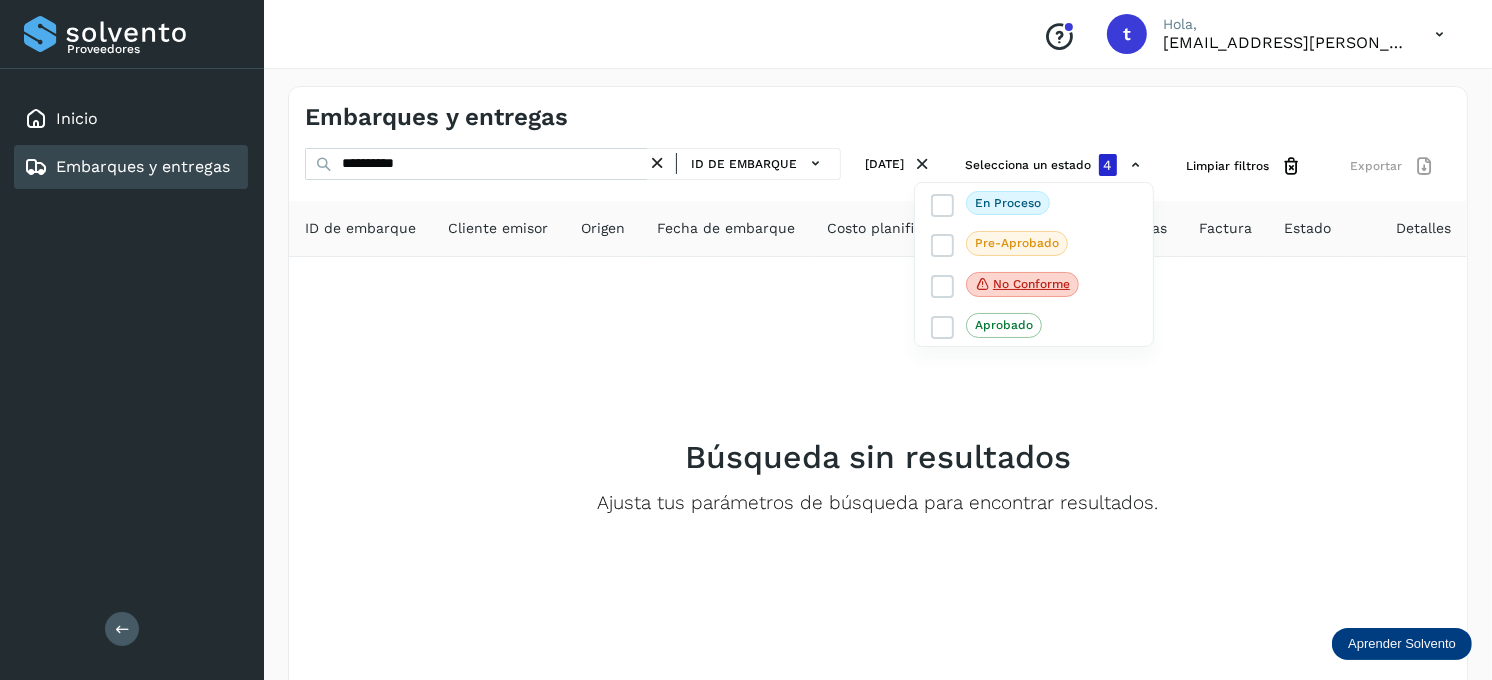 click at bounding box center [746, 340] 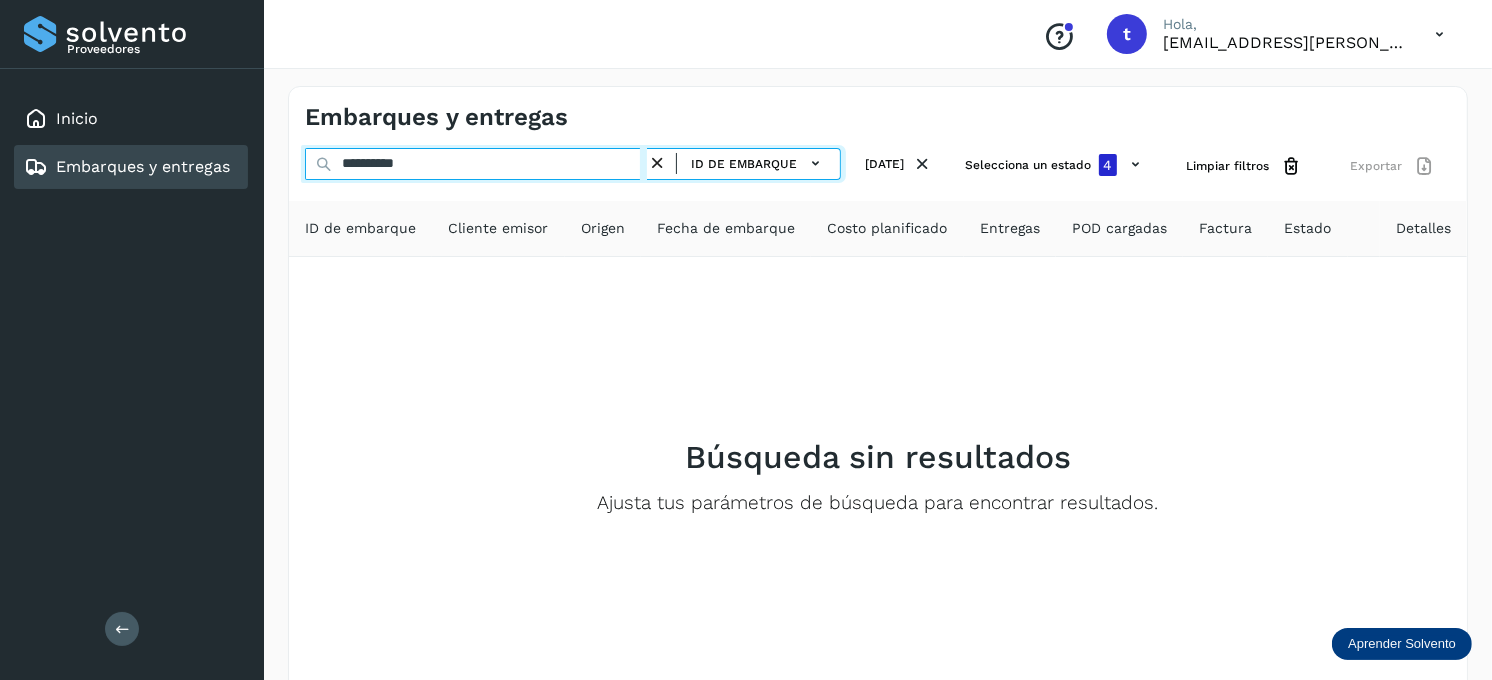 click on "**********" at bounding box center [476, 164] 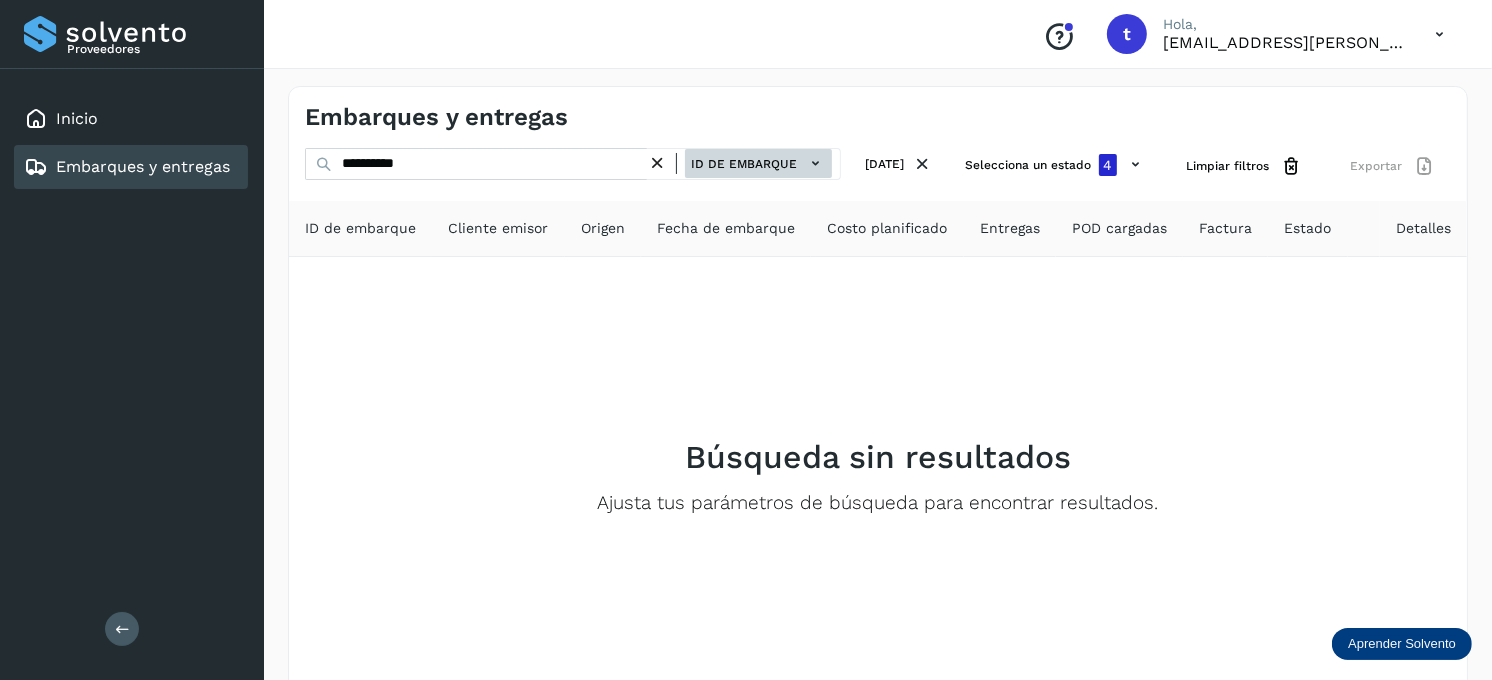 click on "ID de embarque" at bounding box center (758, 163) 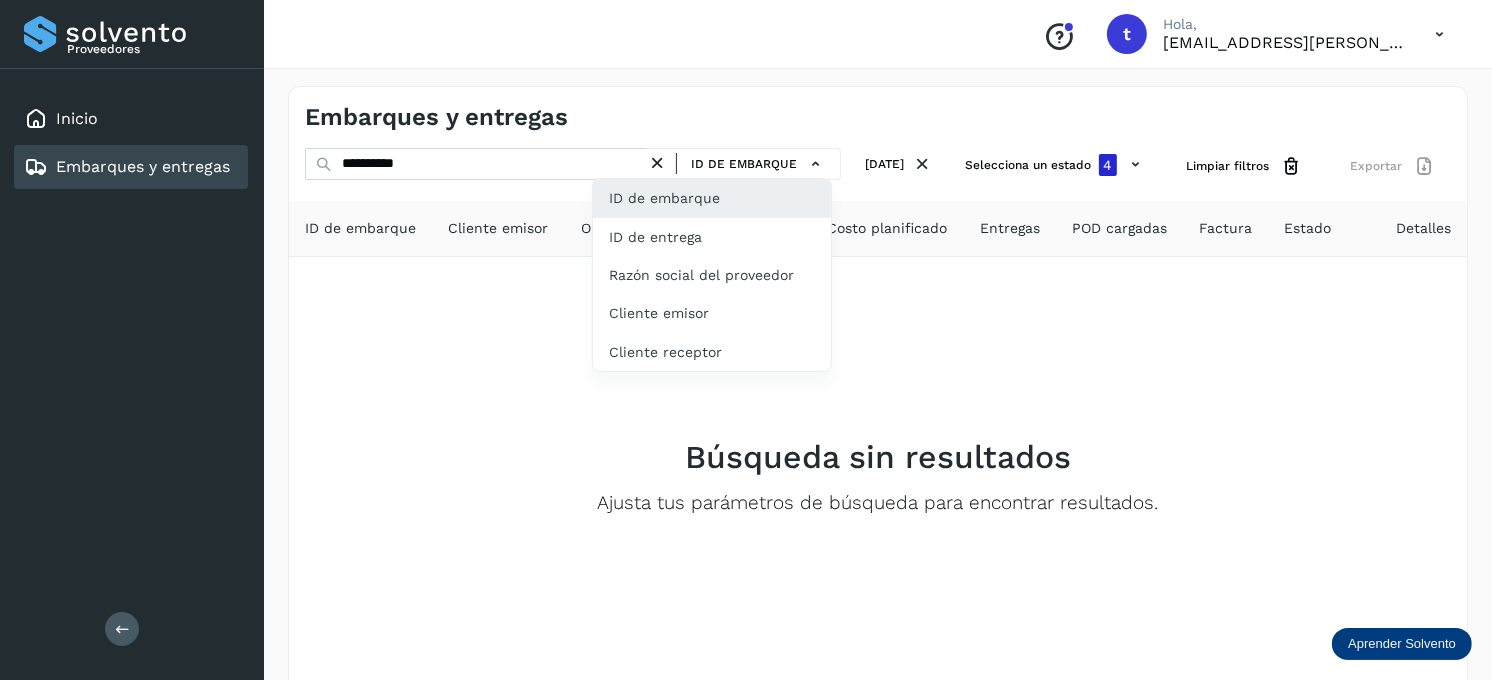 click at bounding box center (746, 340) 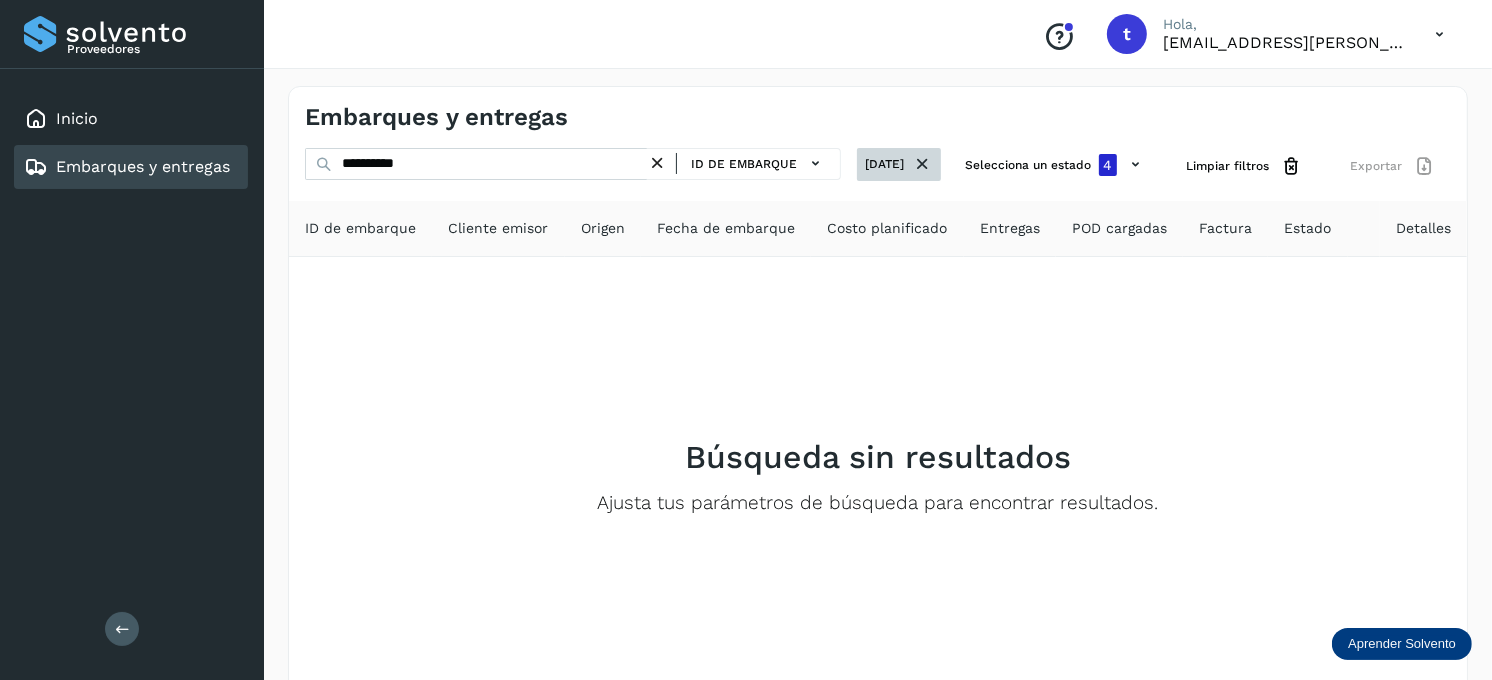 click on "[DATE]" at bounding box center (899, 164) 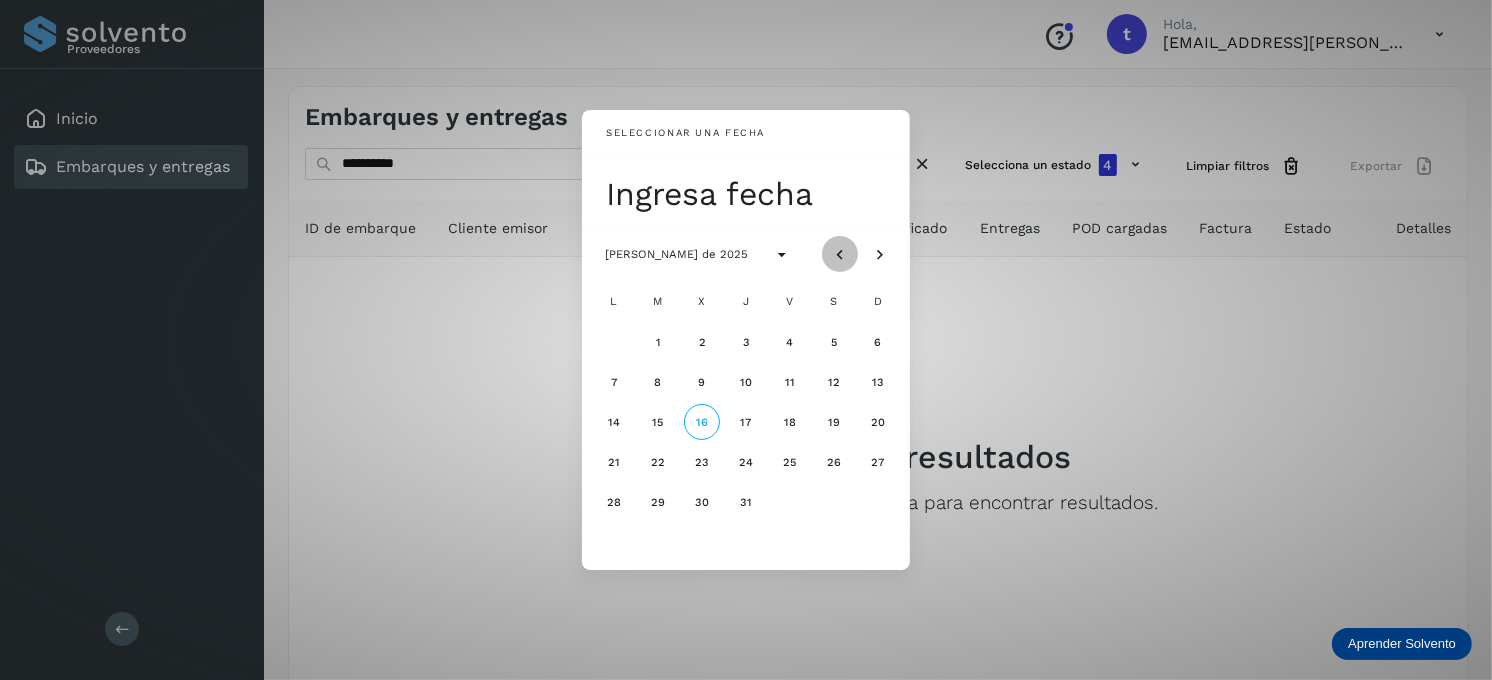 click at bounding box center (840, 255) 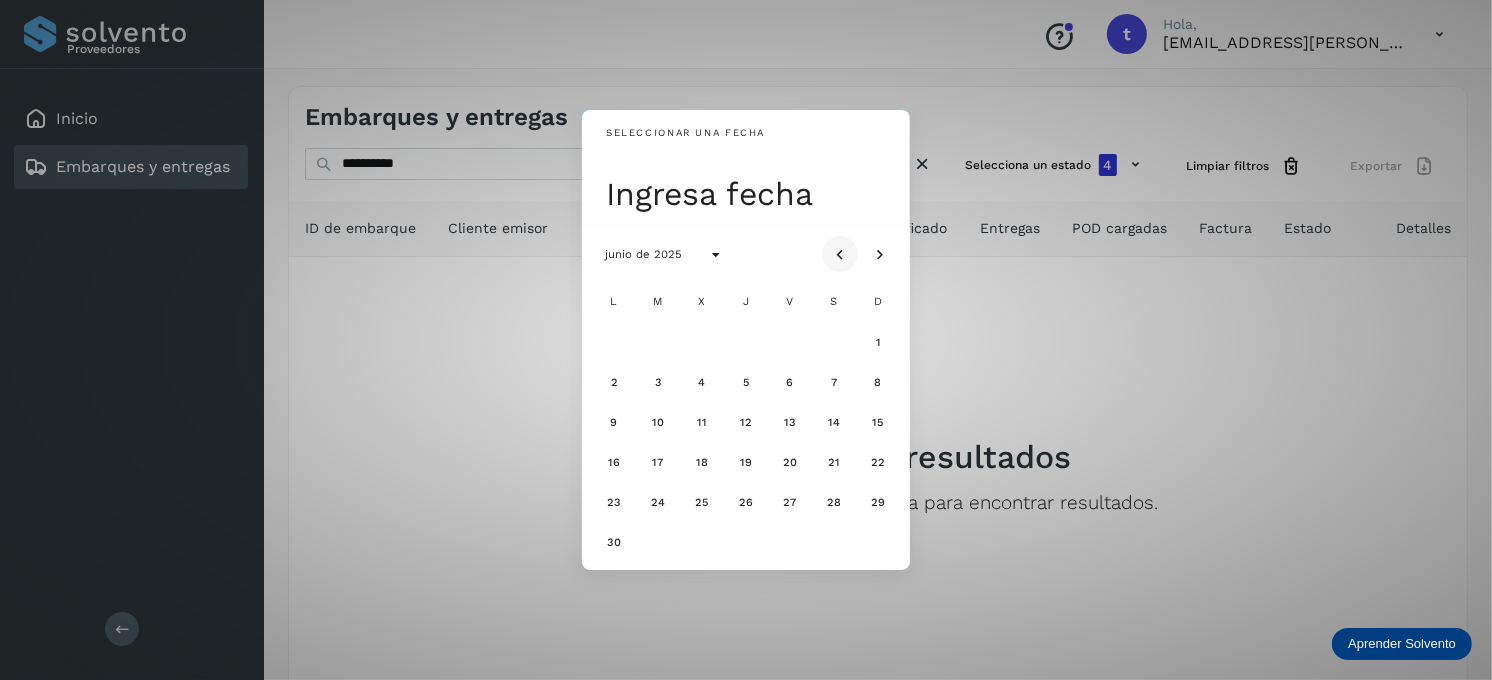 click at bounding box center [840, 255] 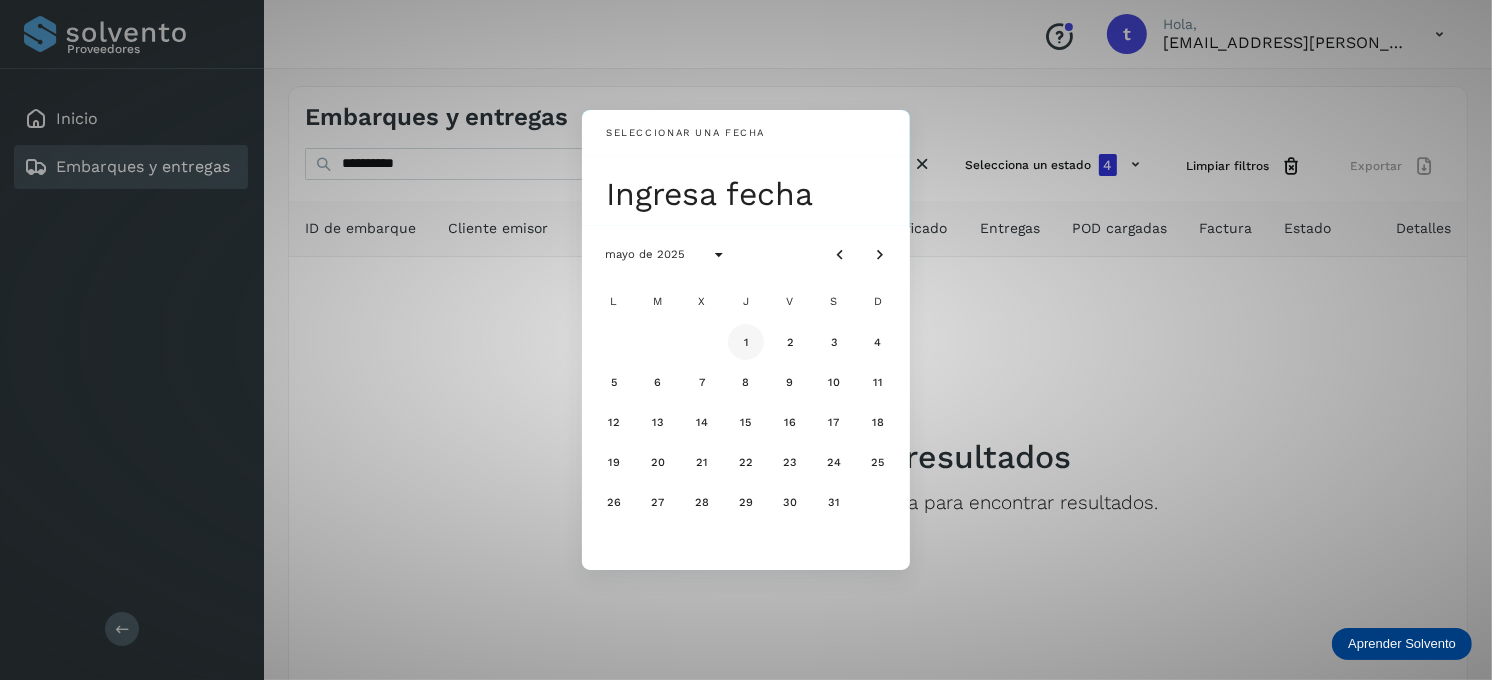 click on "1" at bounding box center (746, 342) 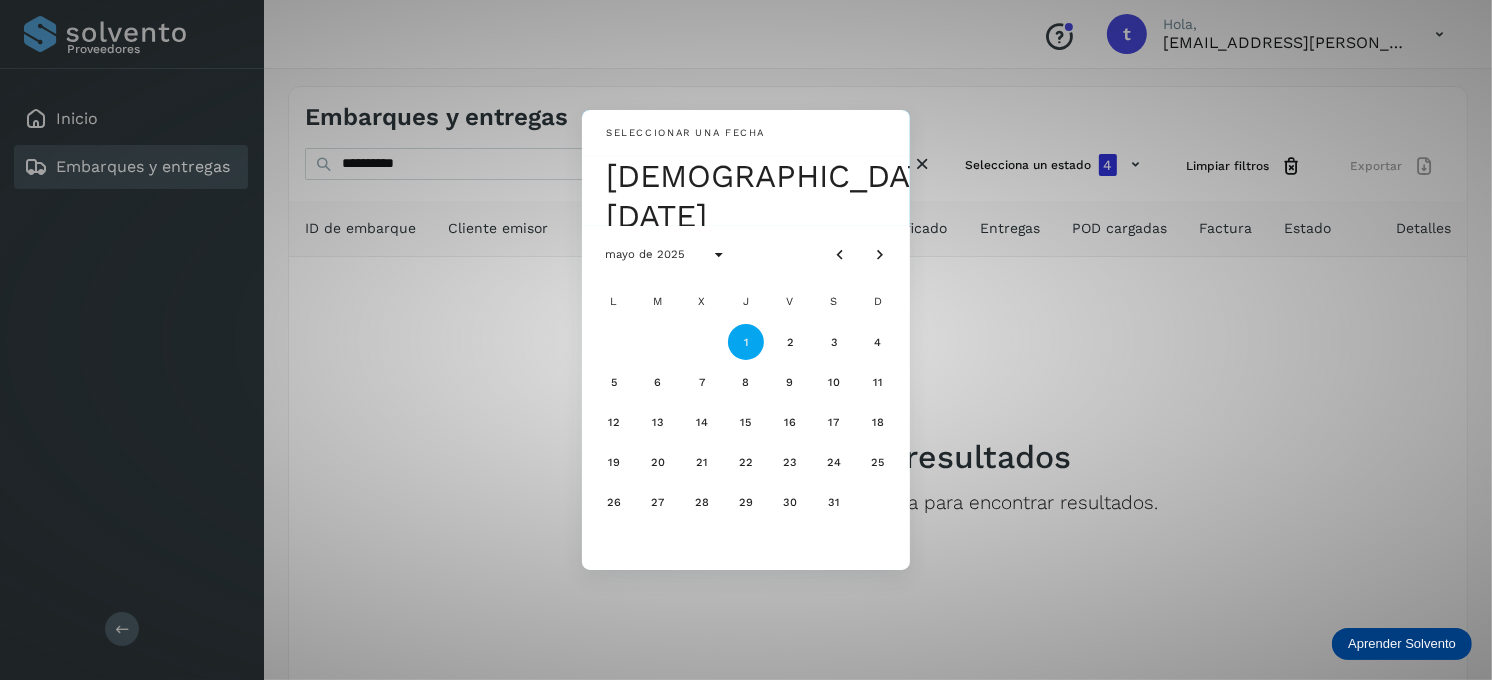 click on "Seleccionar una fecha [DEMOGRAPHIC_DATA], [DATE] mayo de 2025 L M X J V S D 1 2 3 4 5 6 7 8 9 10 11 12 13 14 15 16 17 18 19 20 21 22 23 24 25 26 27 28 29 30 31" at bounding box center [746, 340] 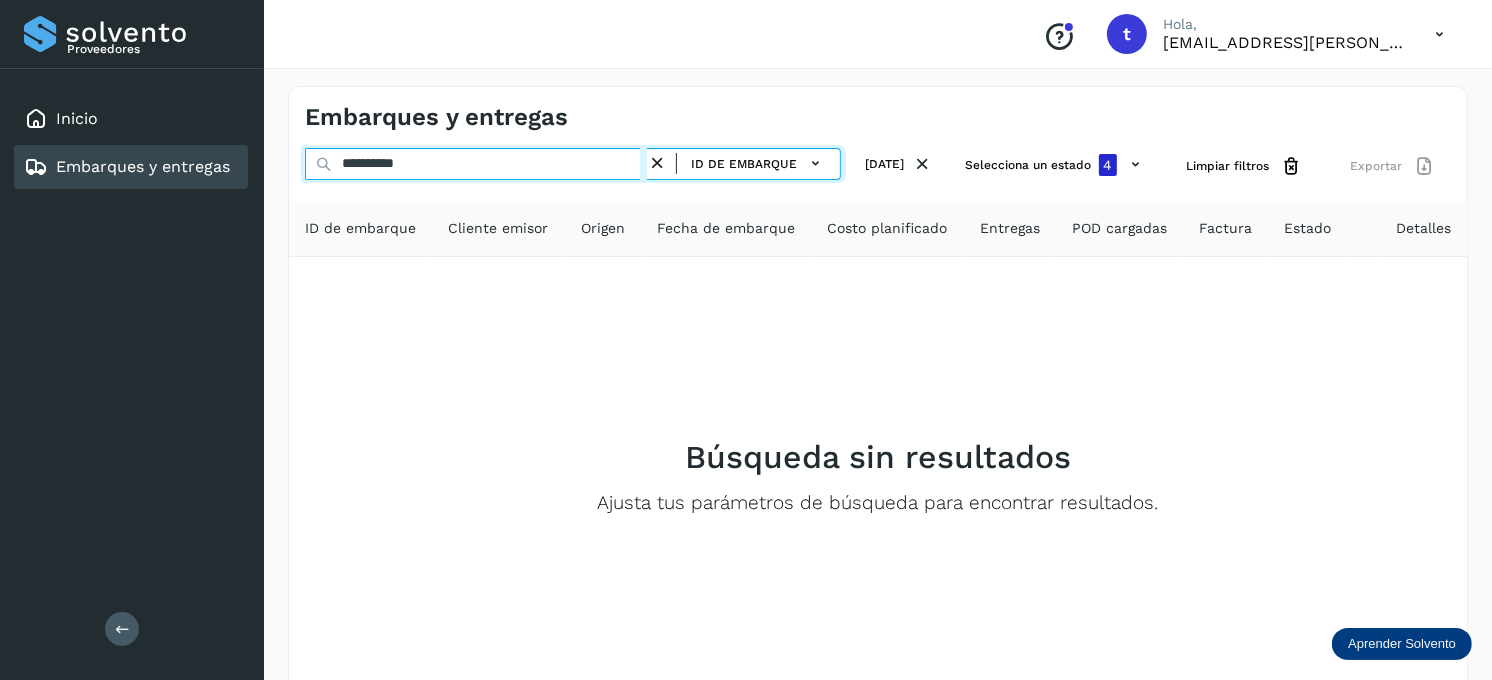 click on "**********" at bounding box center [476, 164] 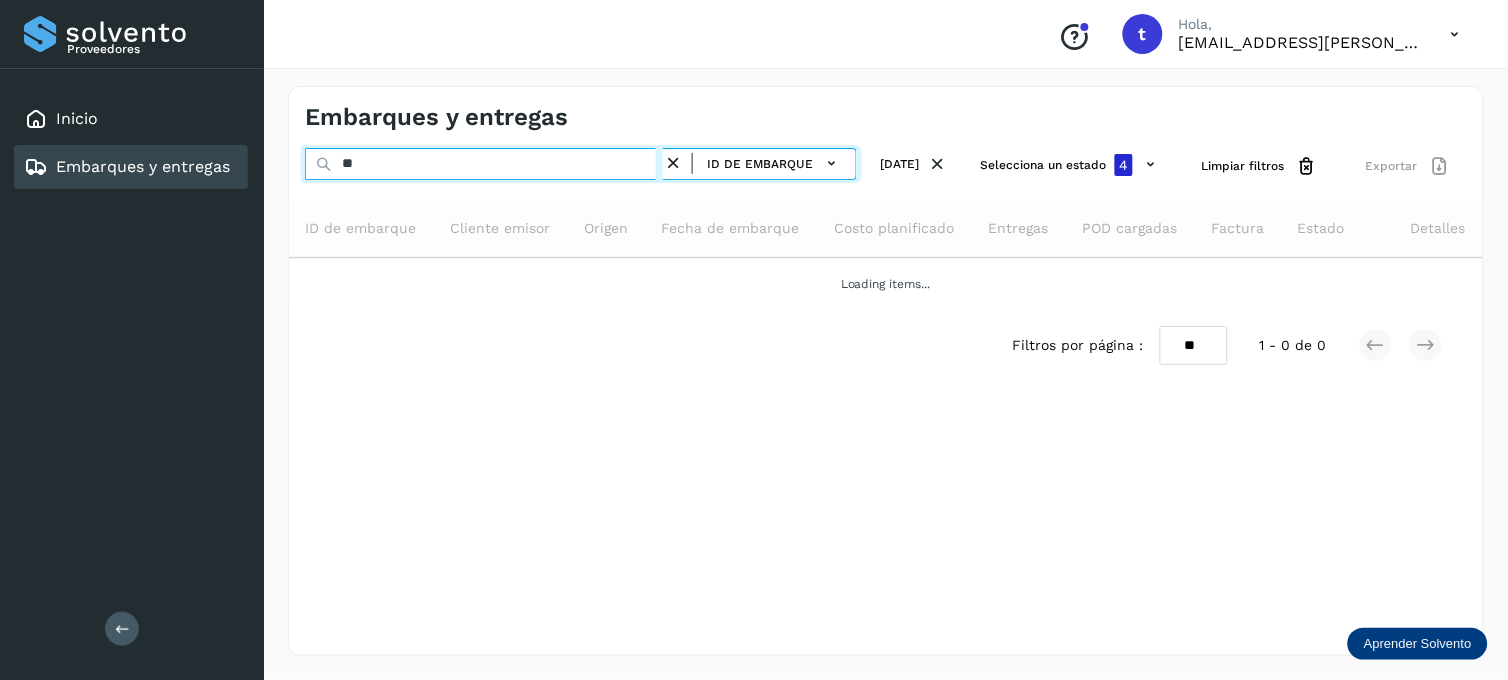 type on "*" 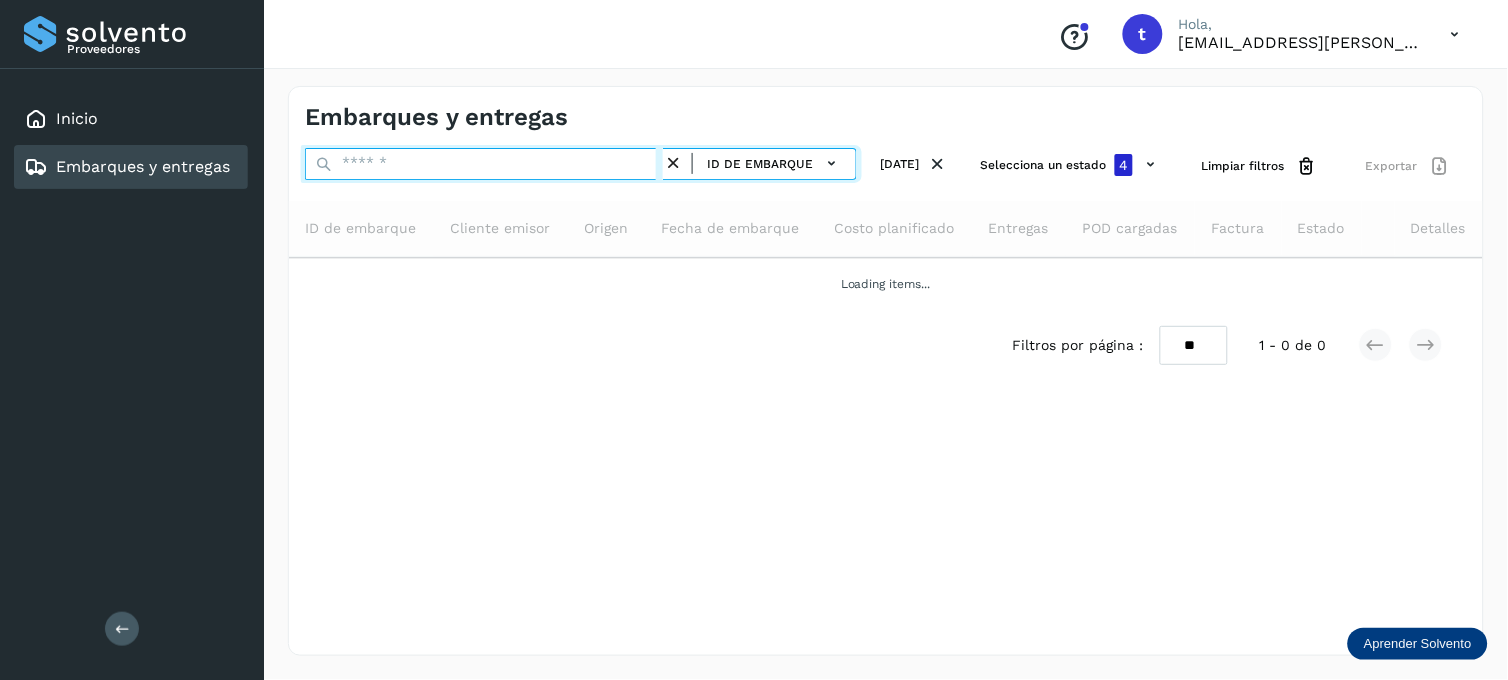 paste on "**********" 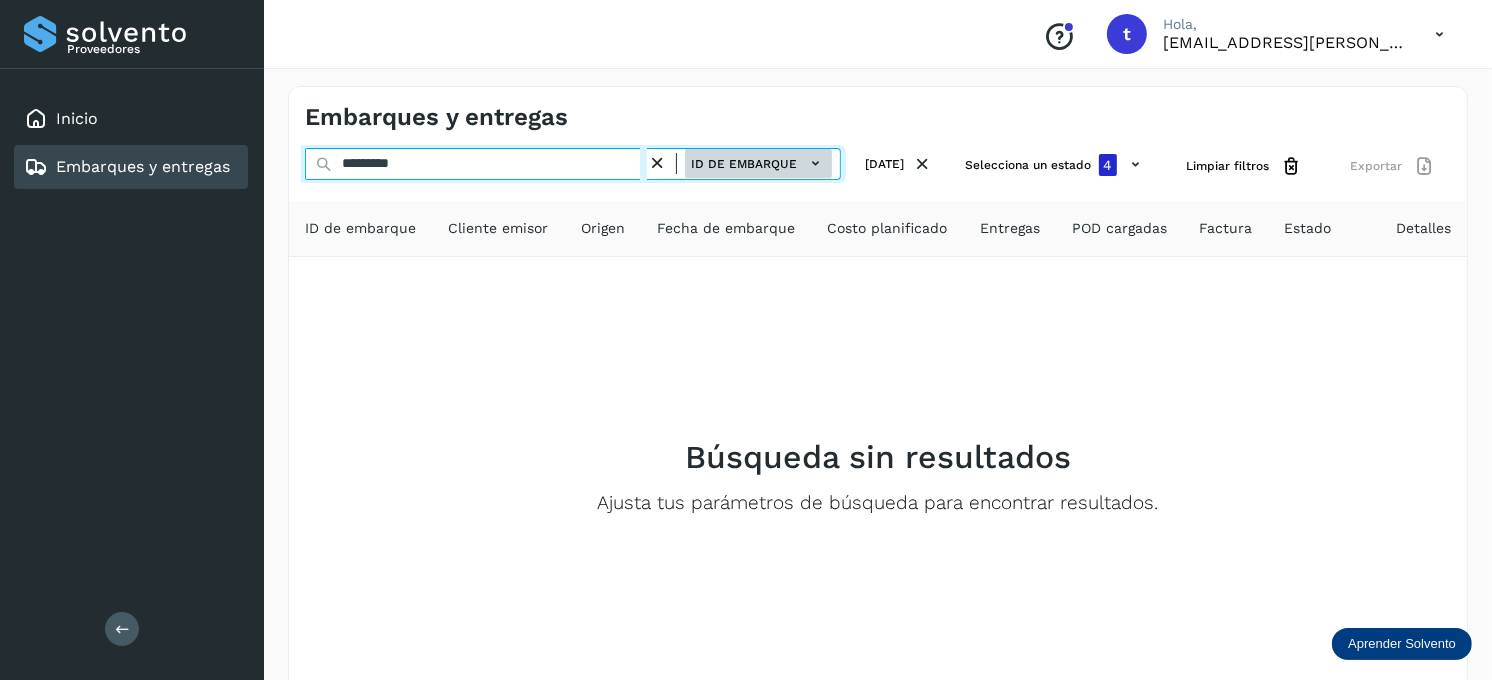 type on "*********" 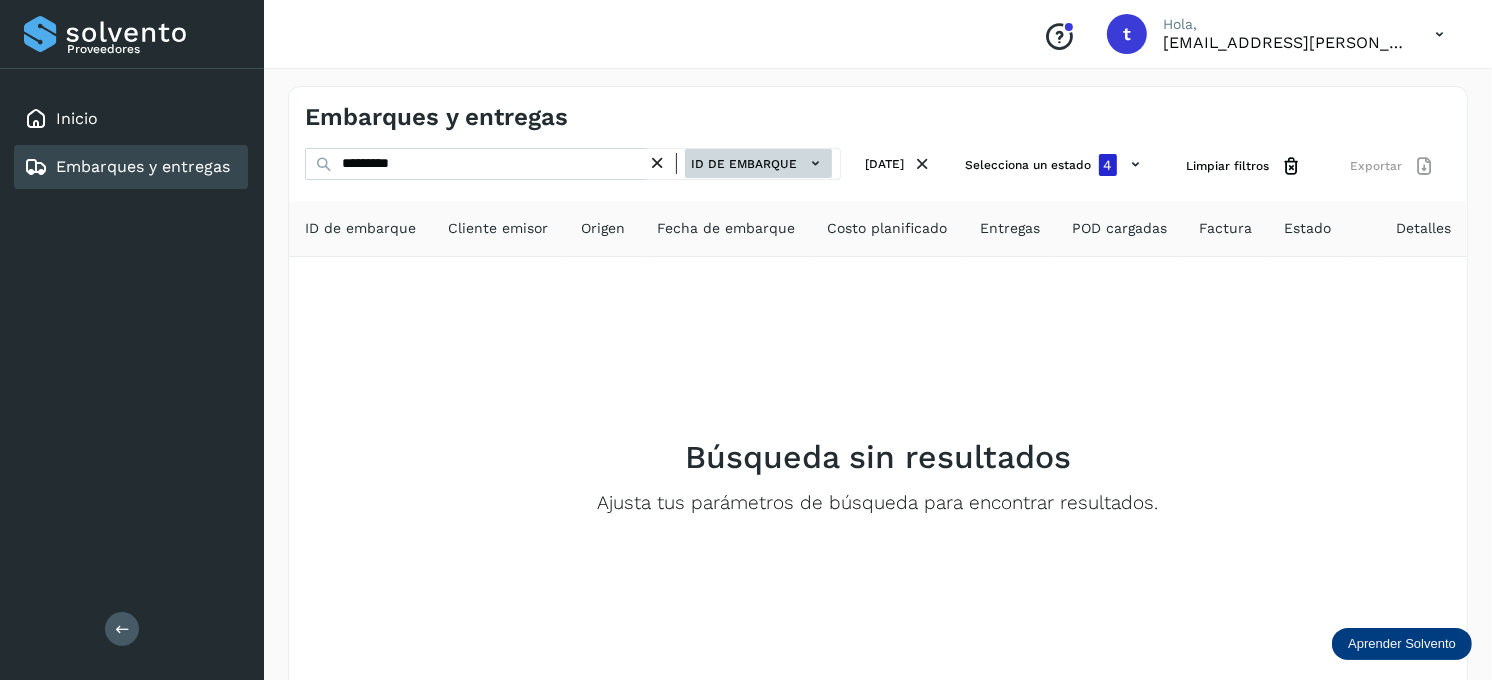 click 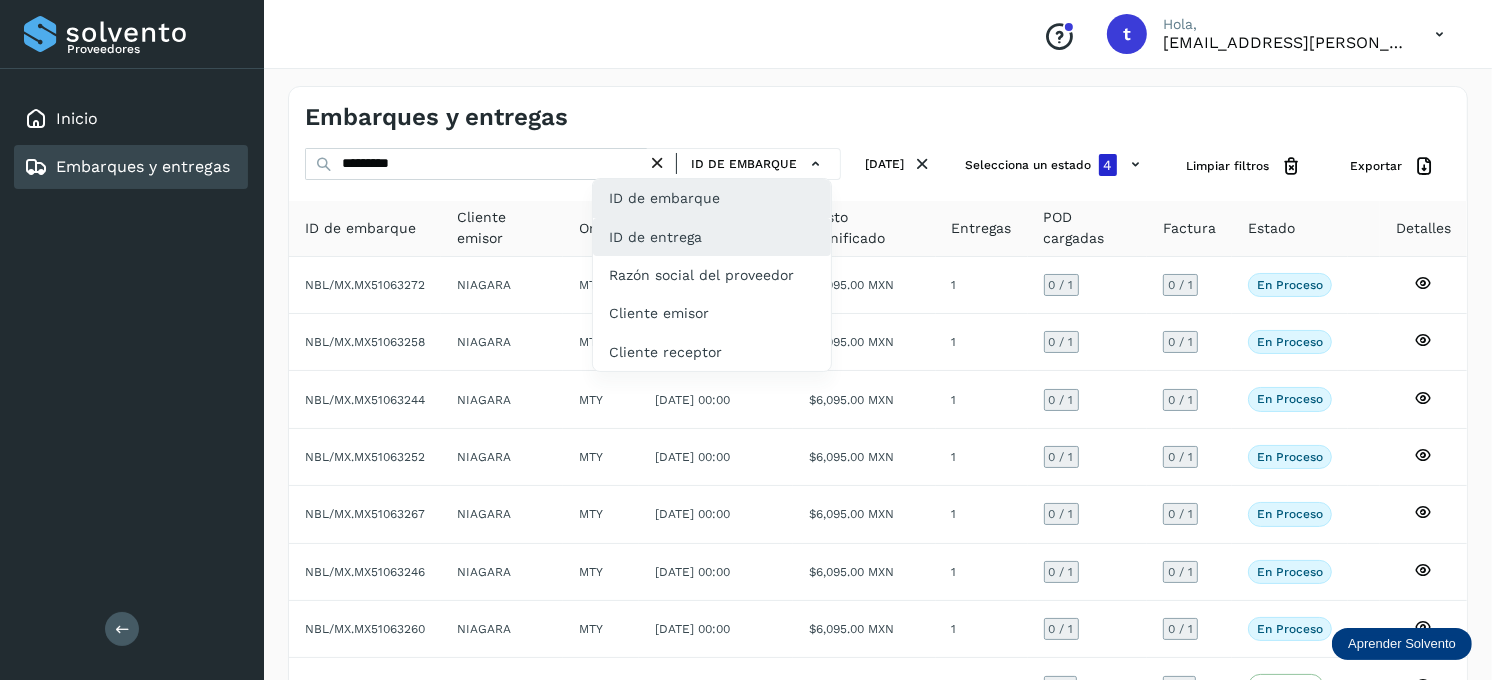 click on "ID de entrega" 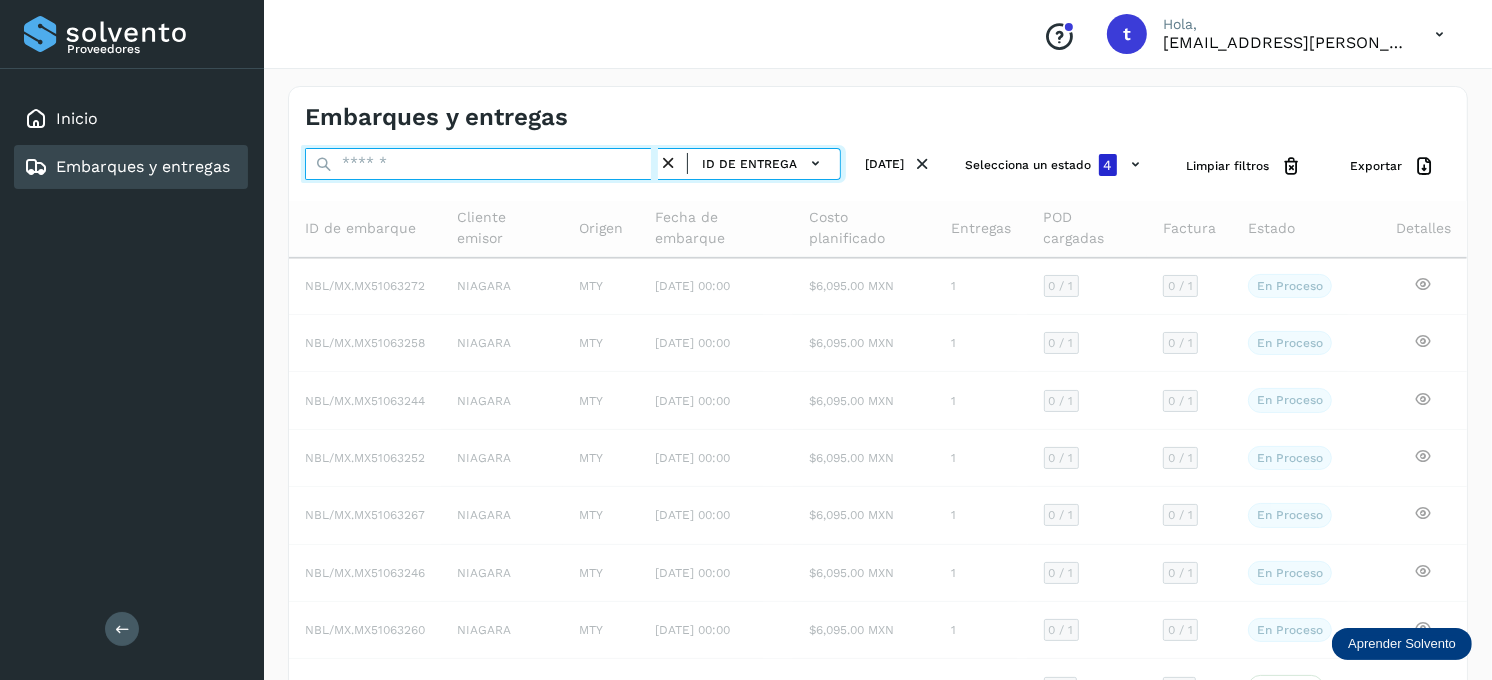 click at bounding box center [481, 164] 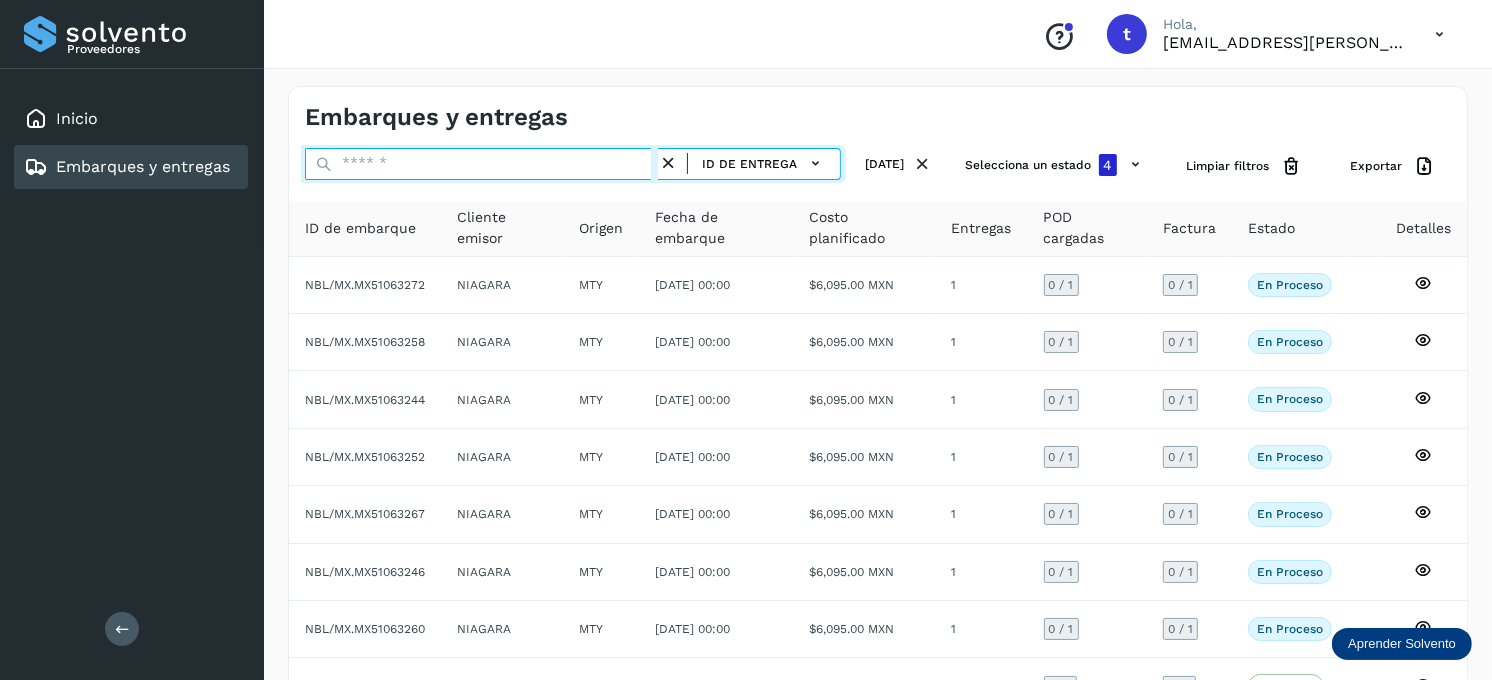 paste on "**********" 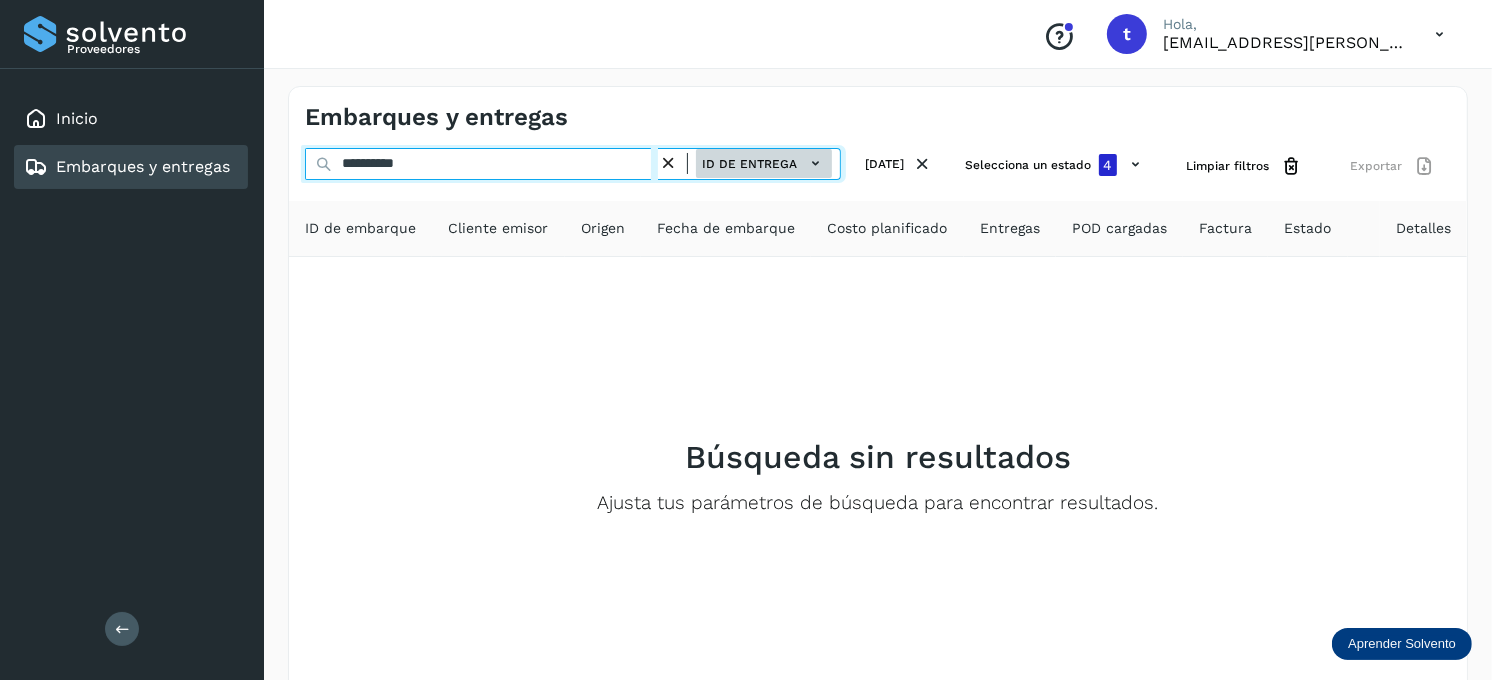 type on "**********" 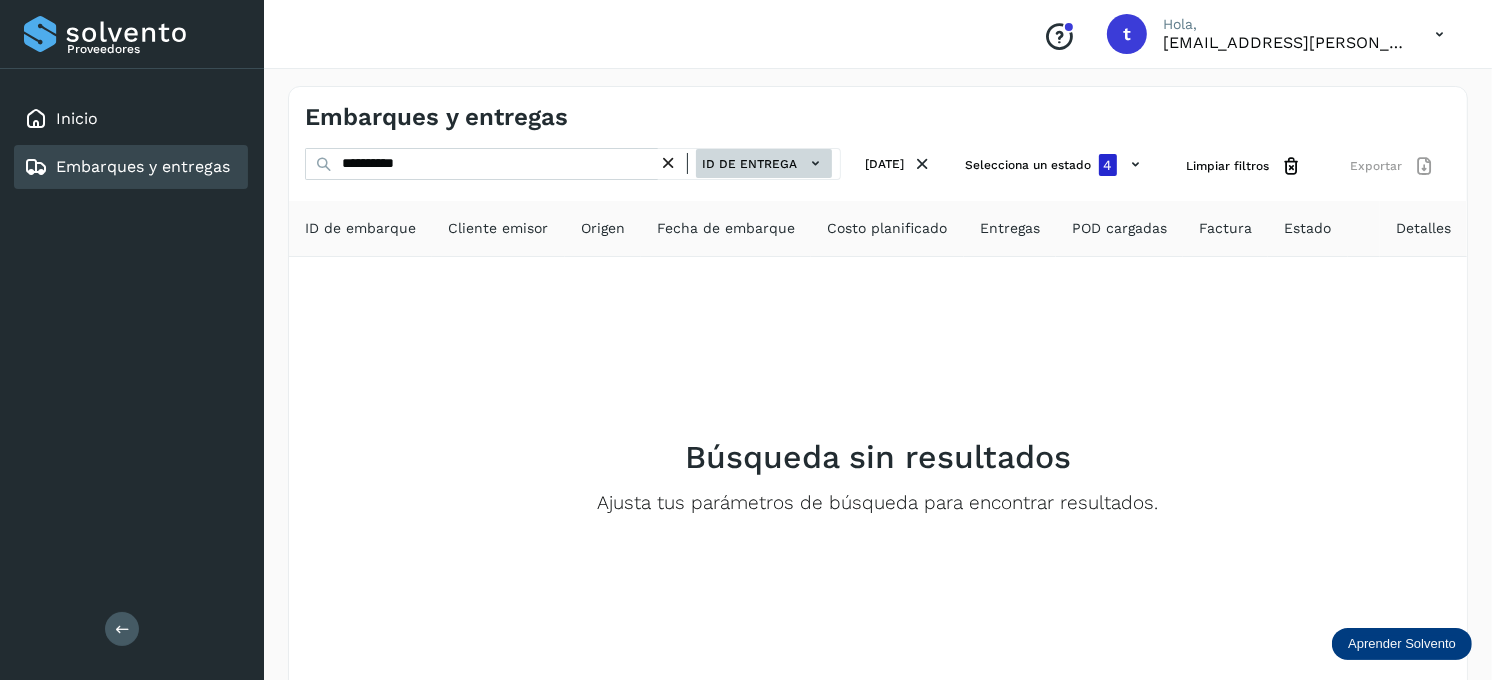 click 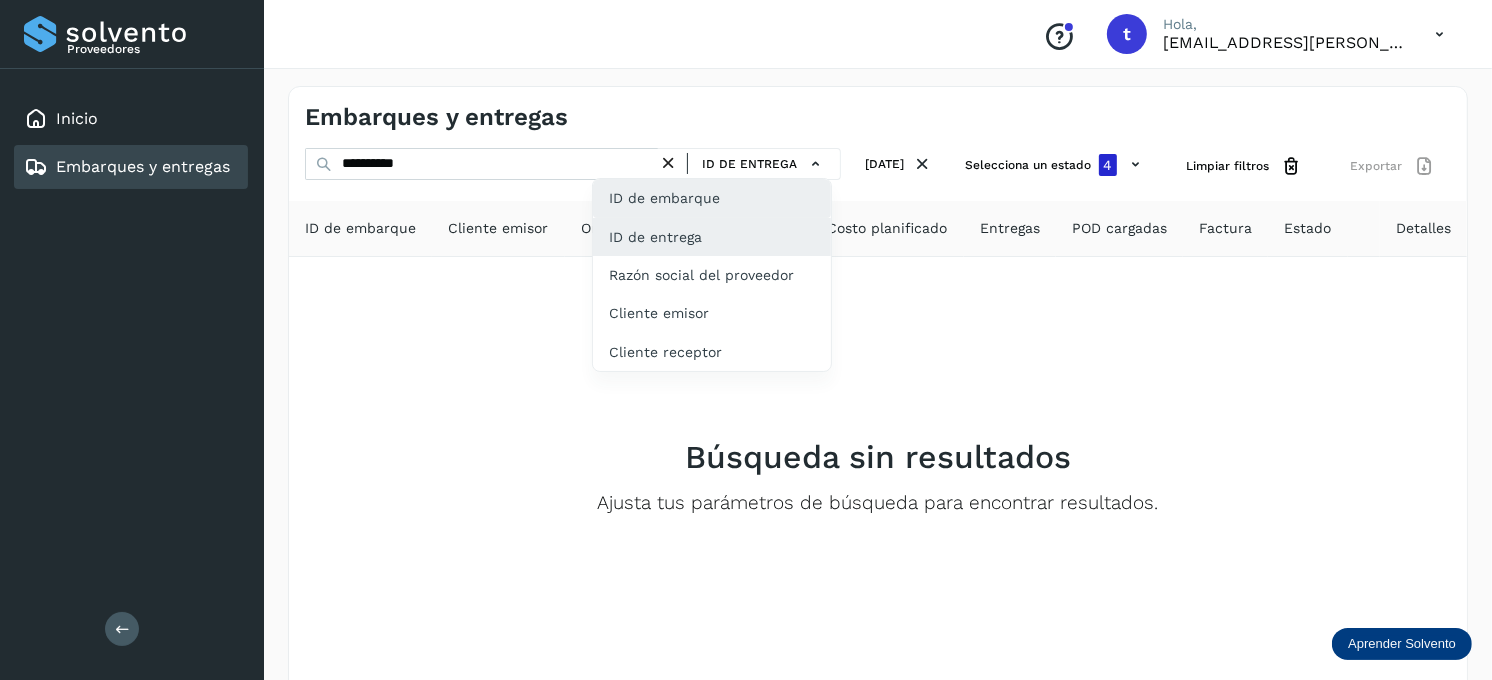 click on "ID de embarque" 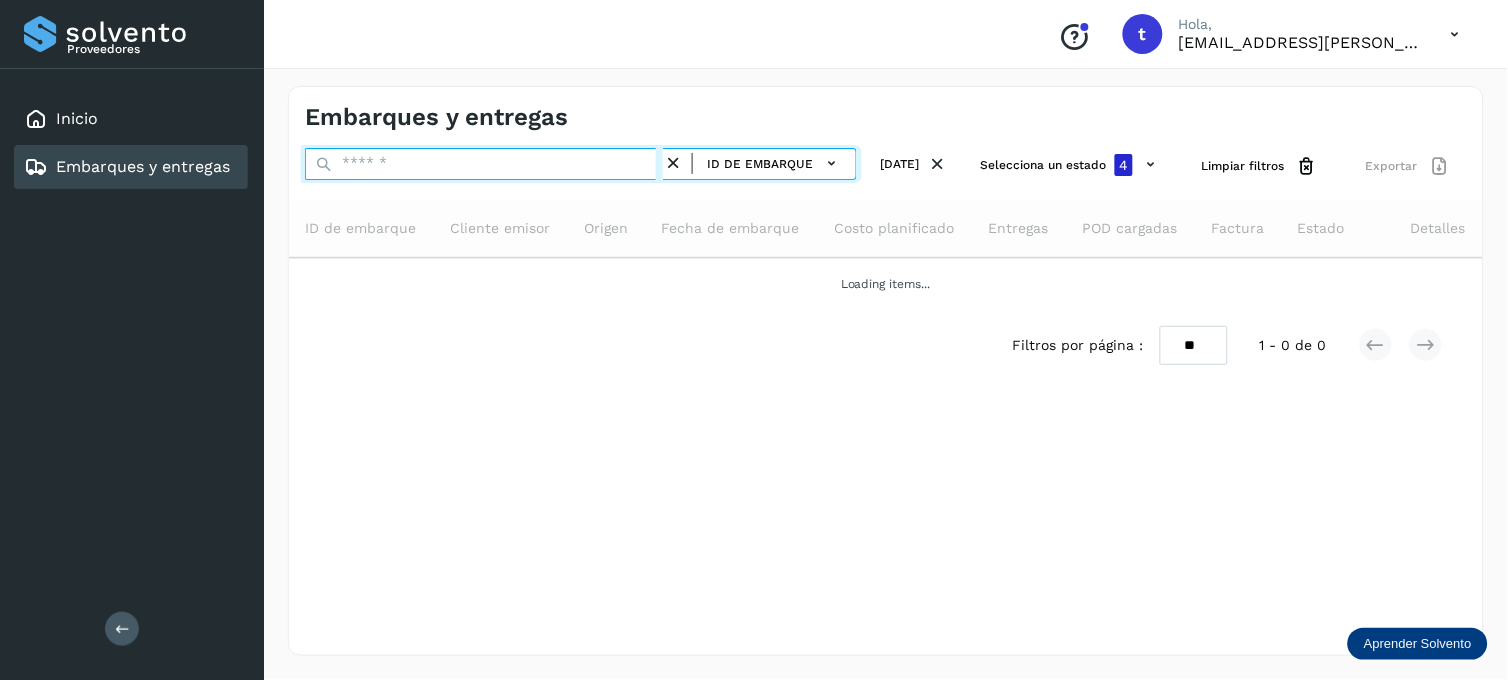 click at bounding box center (484, 164) 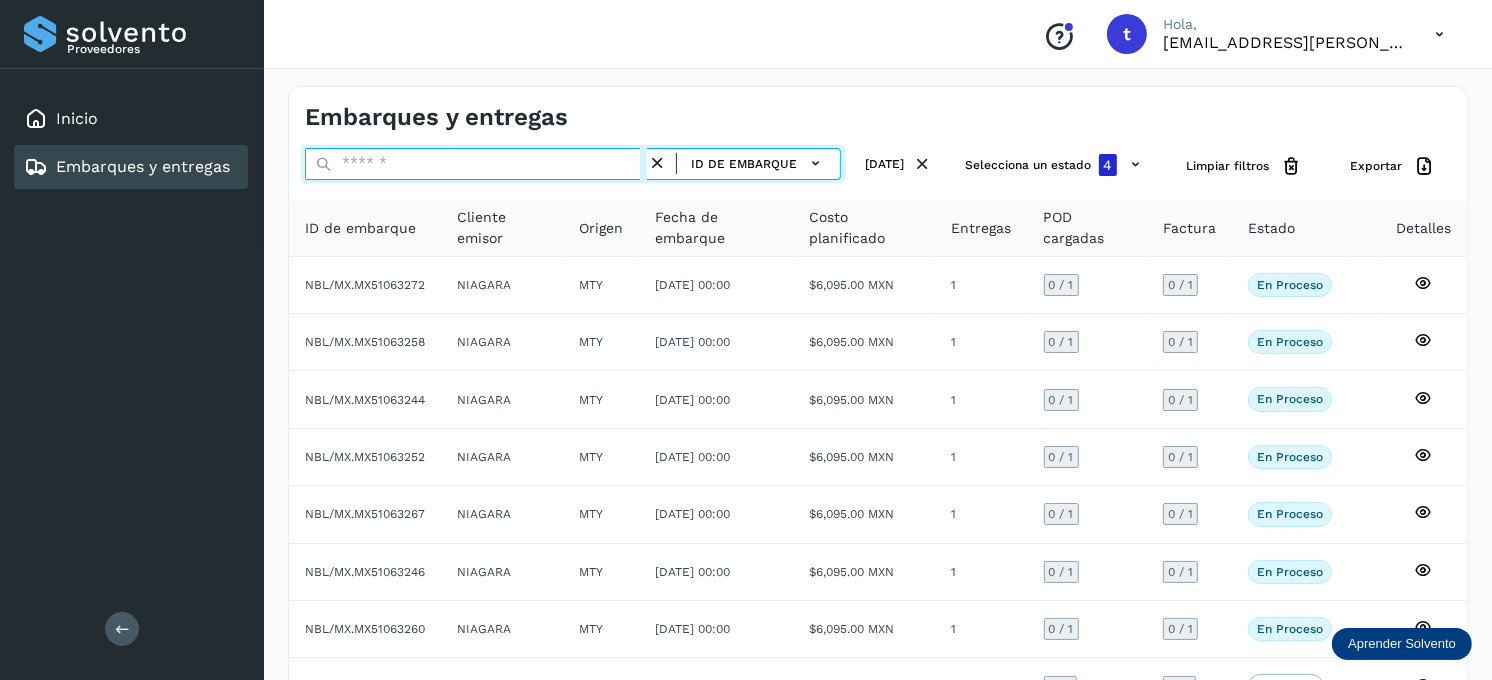 paste on "**********" 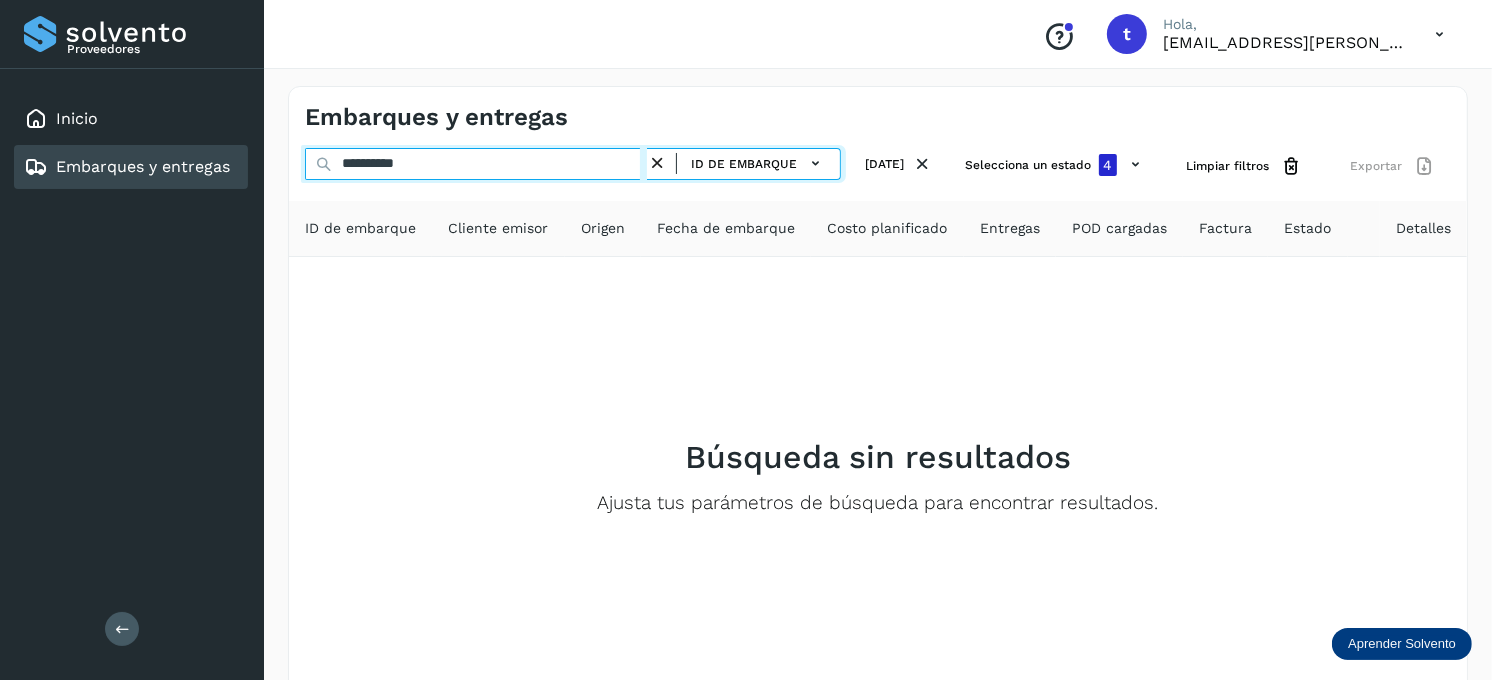 type on "**********" 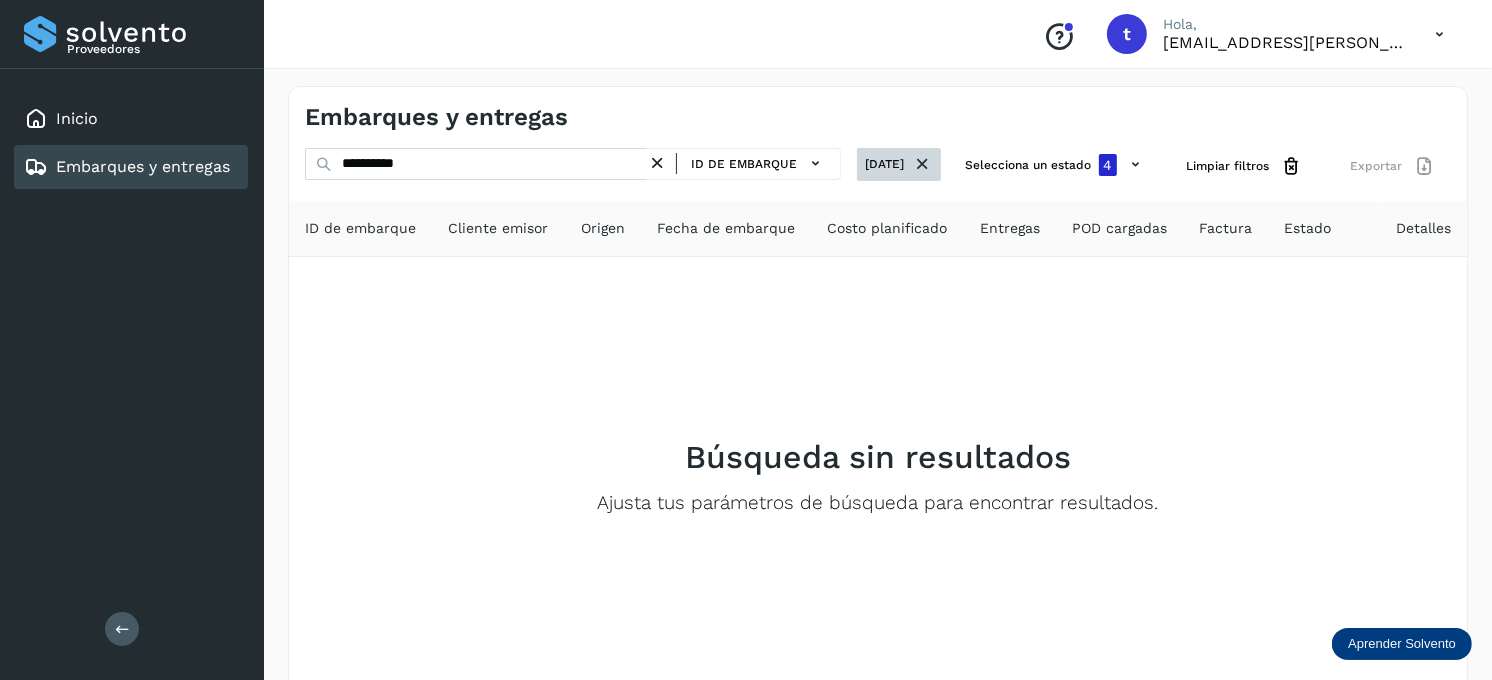 click on "[DATE]" at bounding box center [899, 164] 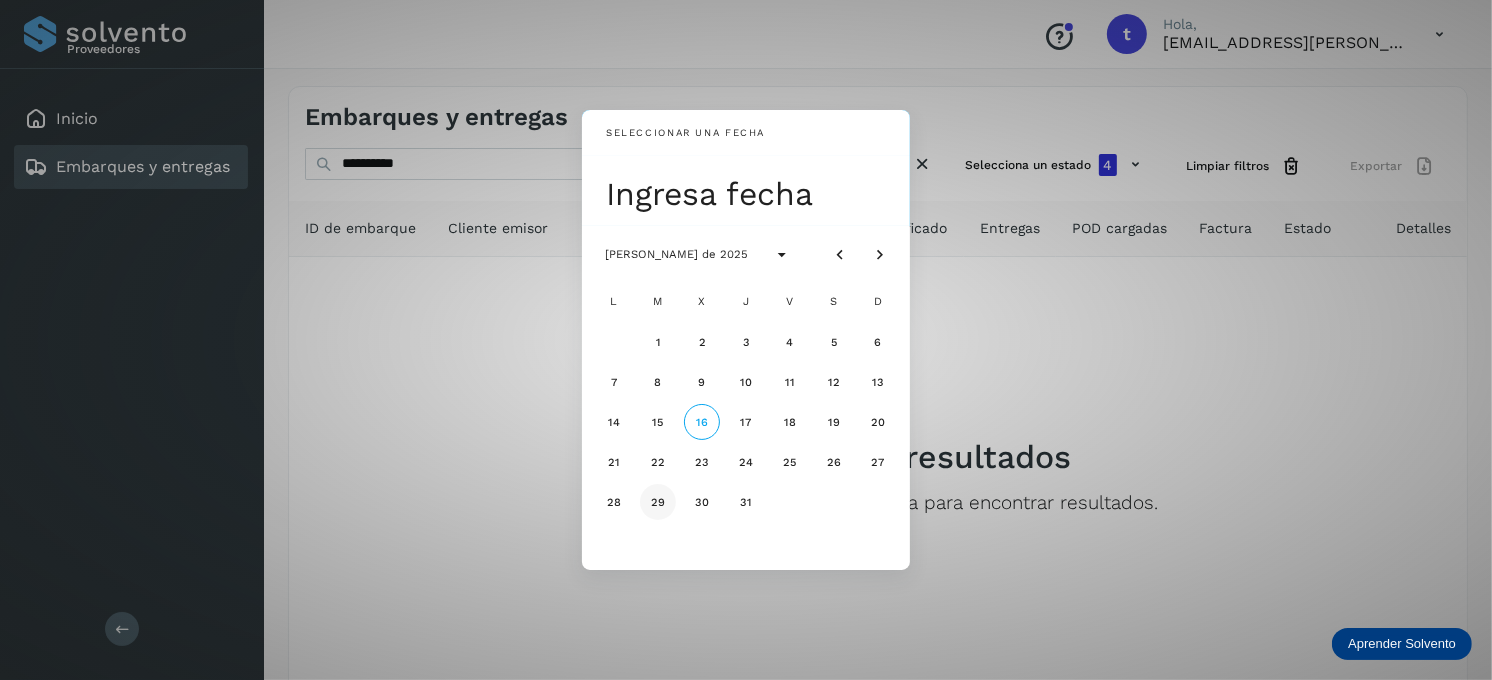 click on "29" 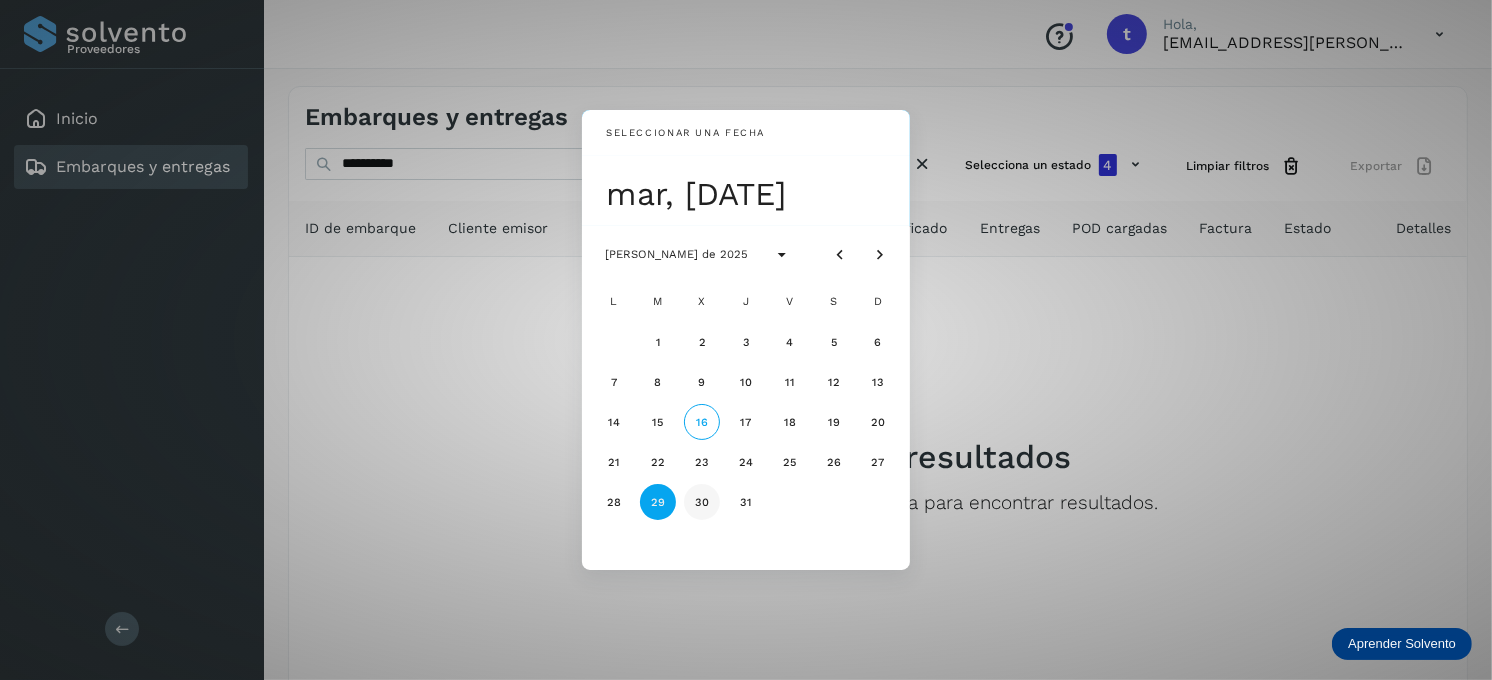 click on "30" at bounding box center [702, 502] 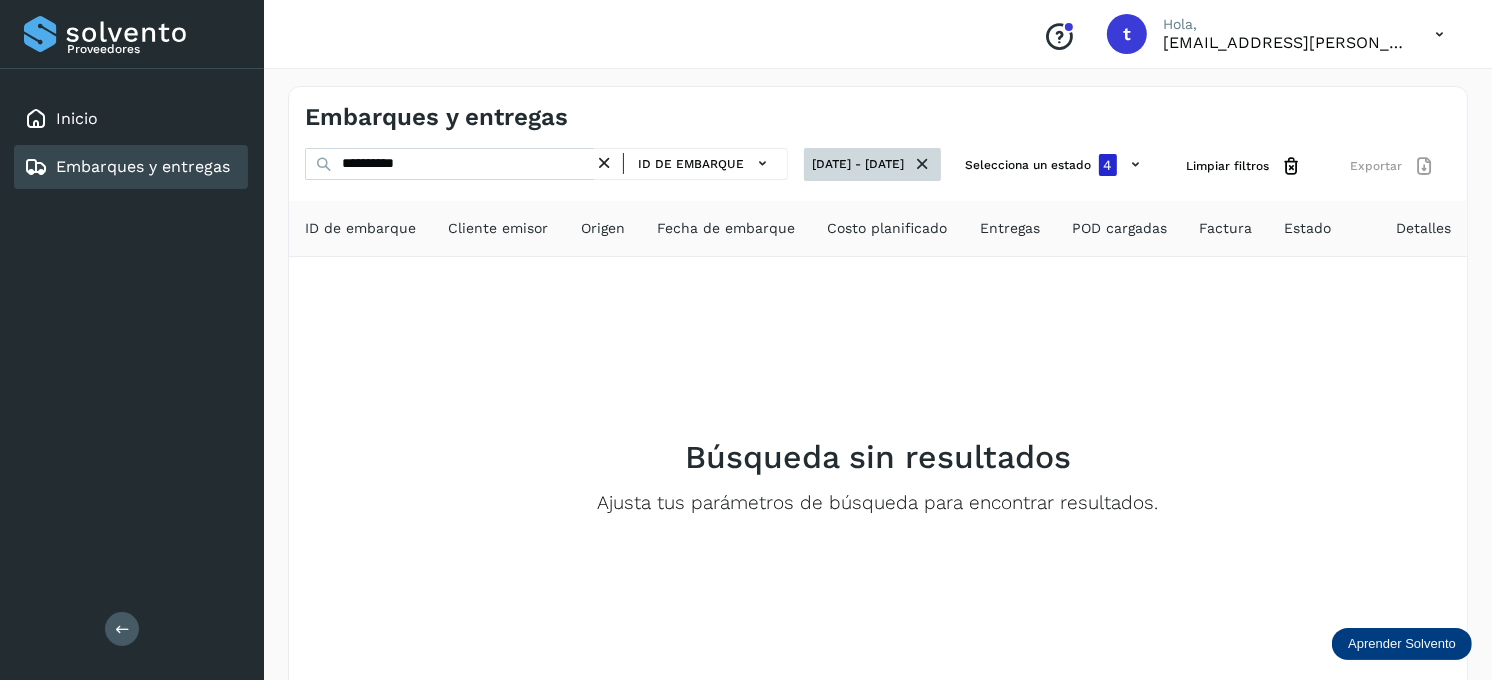 click on "[DATE] - [DATE]" at bounding box center [872, 164] 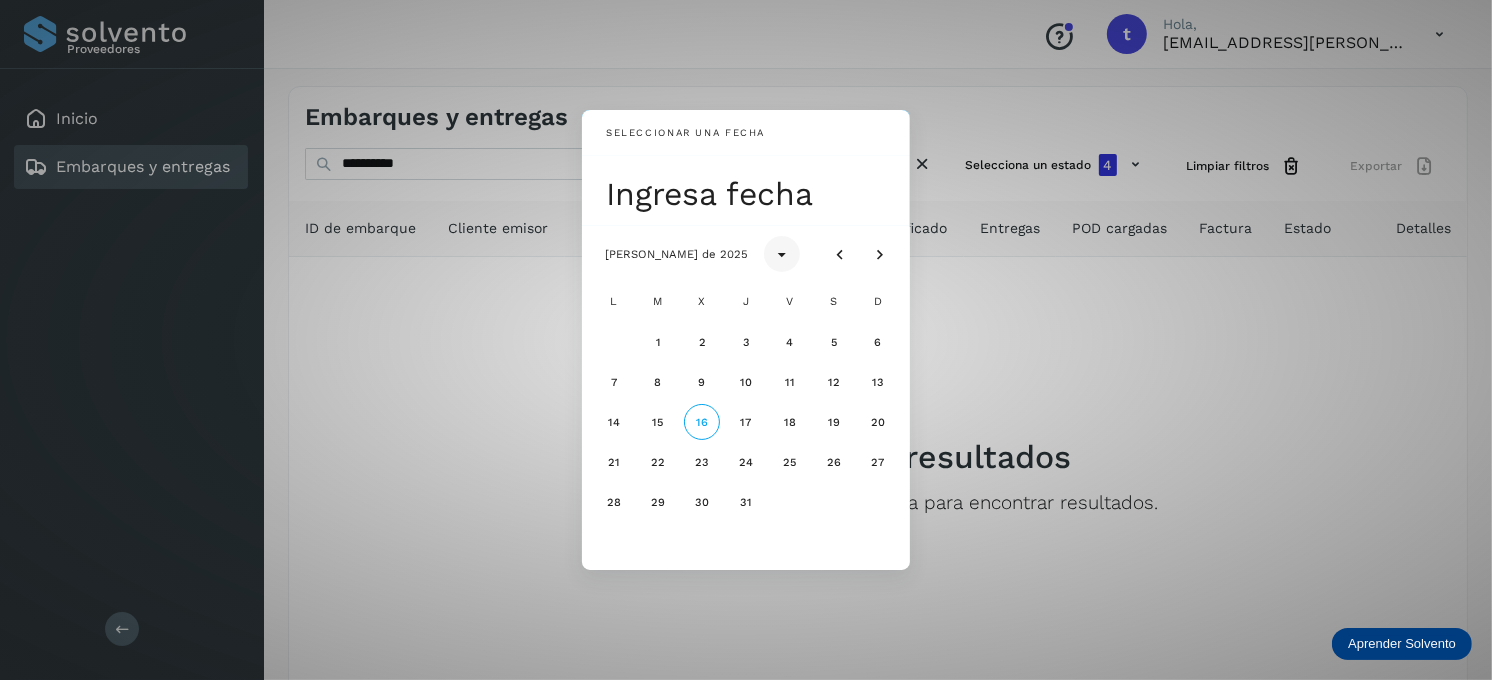 click at bounding box center [782, 255] 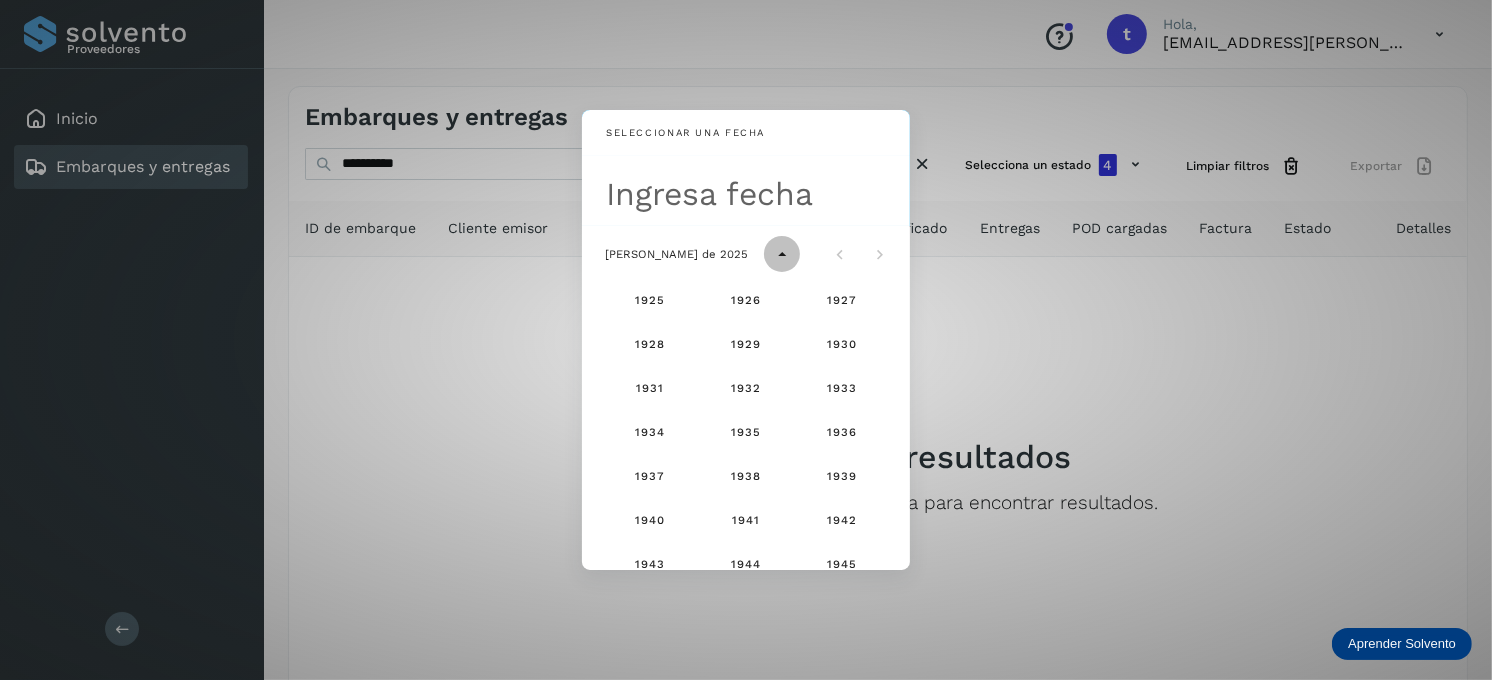 scroll, scrollTop: 1325, scrollLeft: 0, axis: vertical 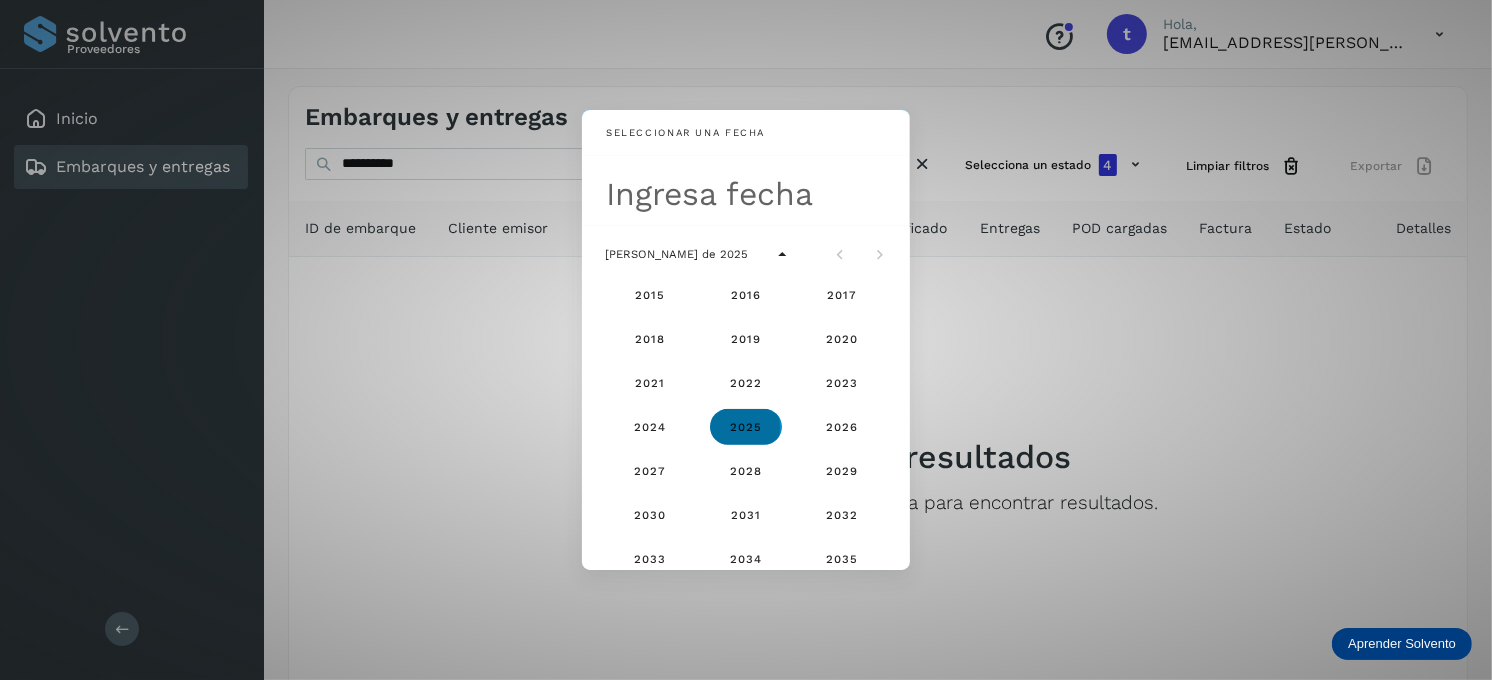 click on "2025" 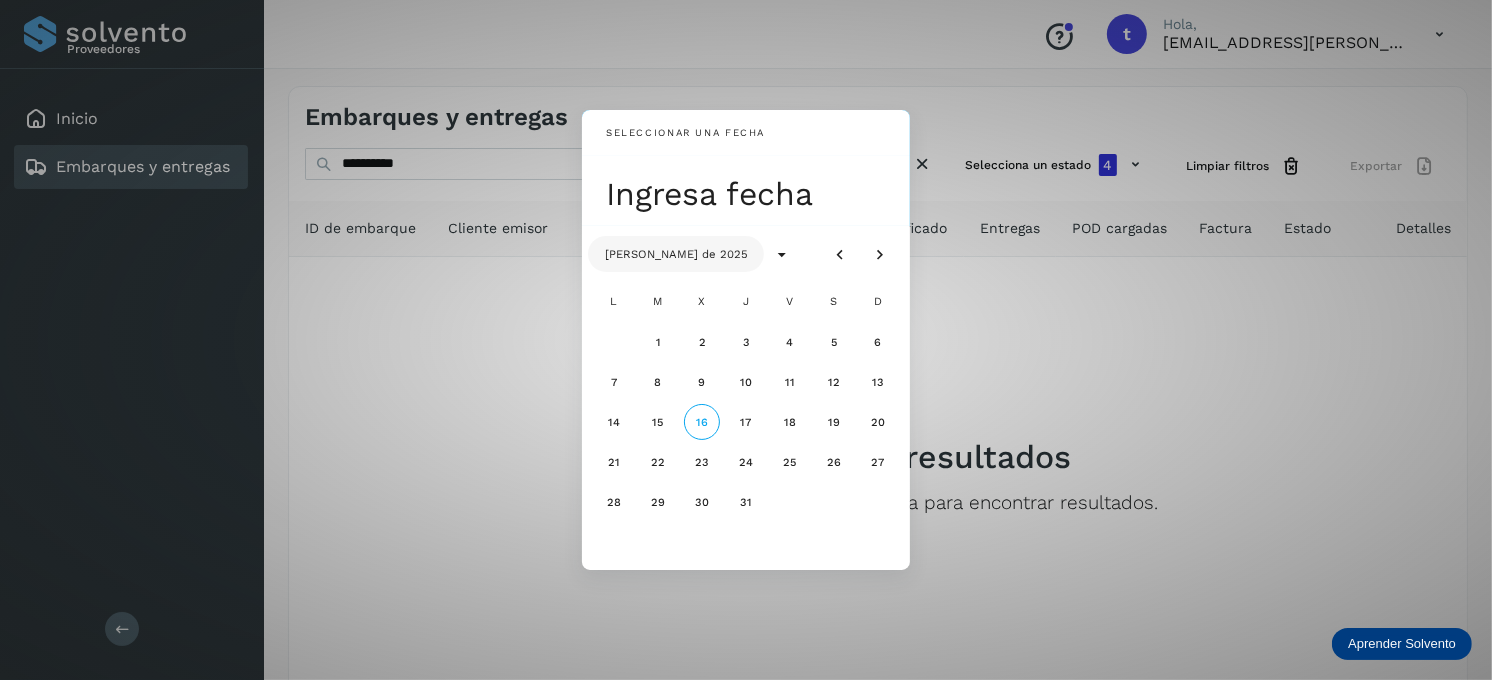 click on "[PERSON_NAME] de 2025" 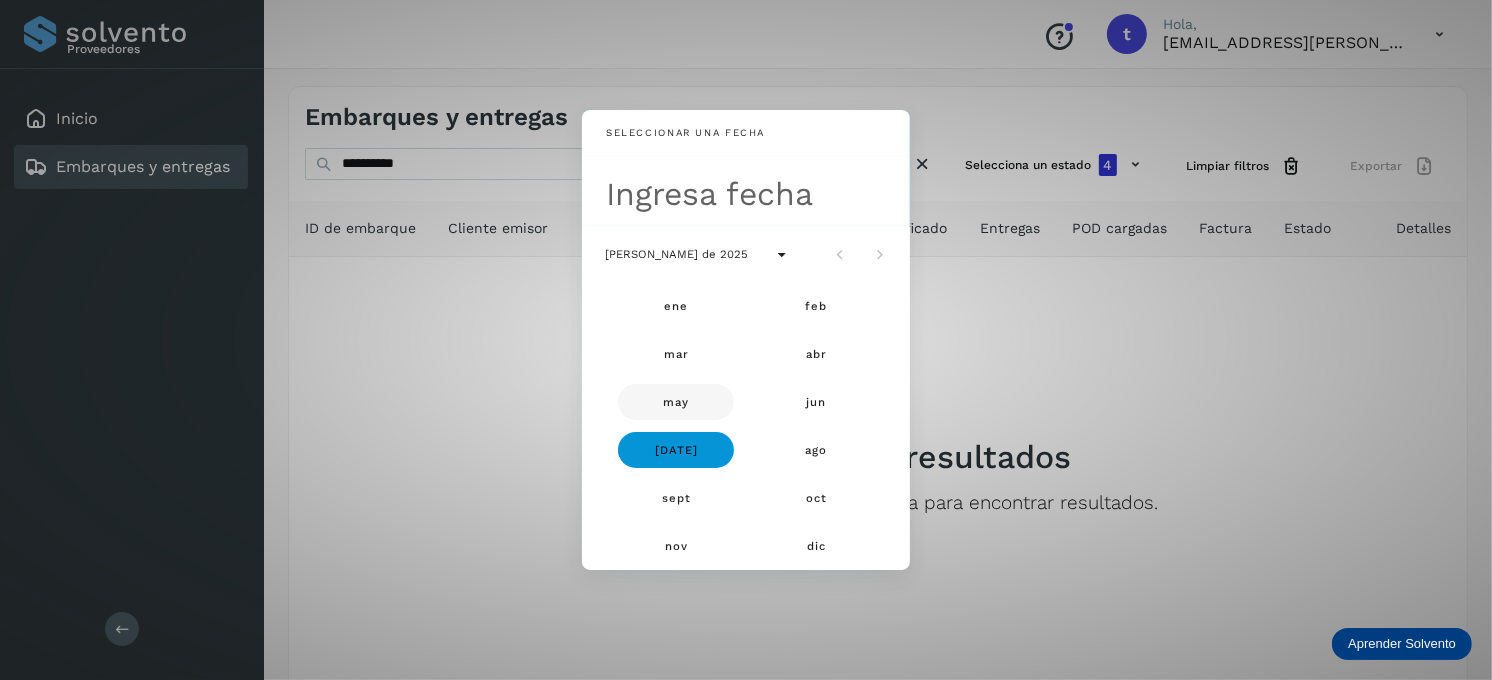 click on "may" 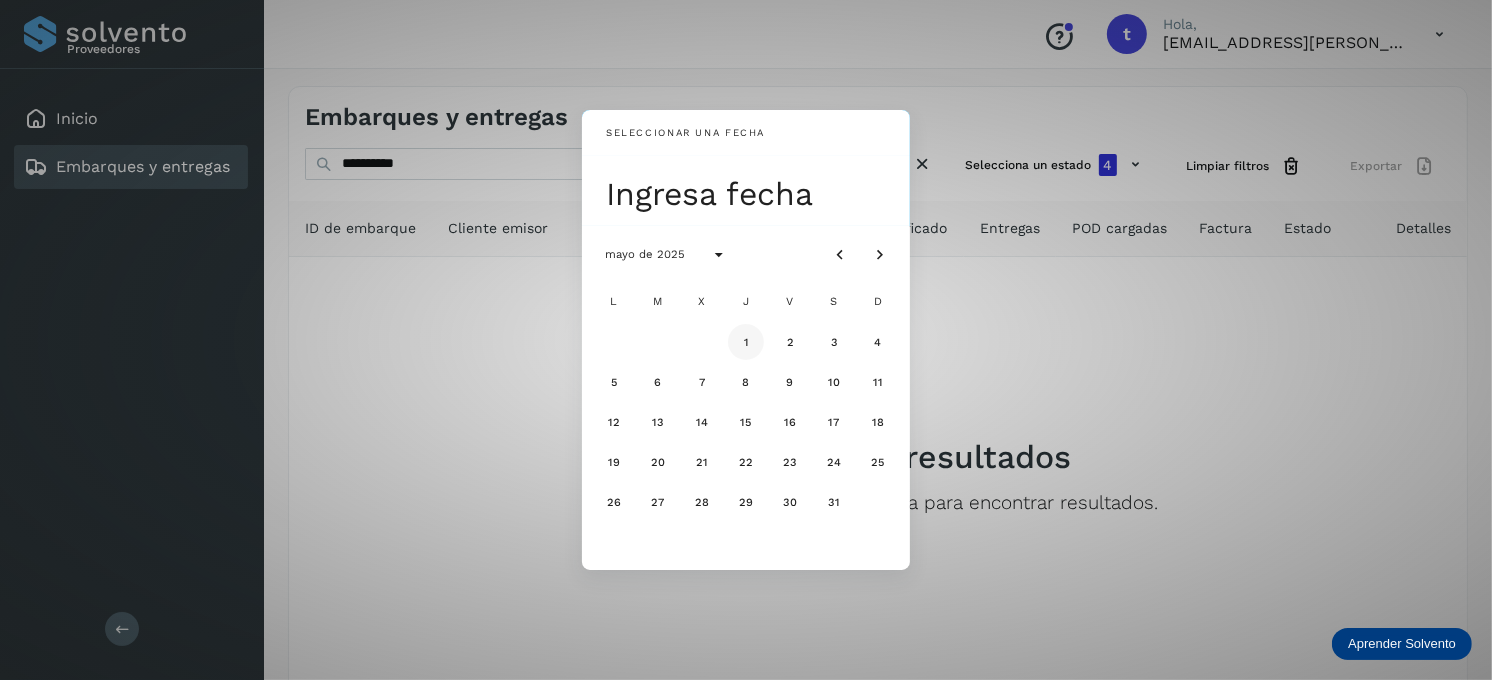 click on "1" 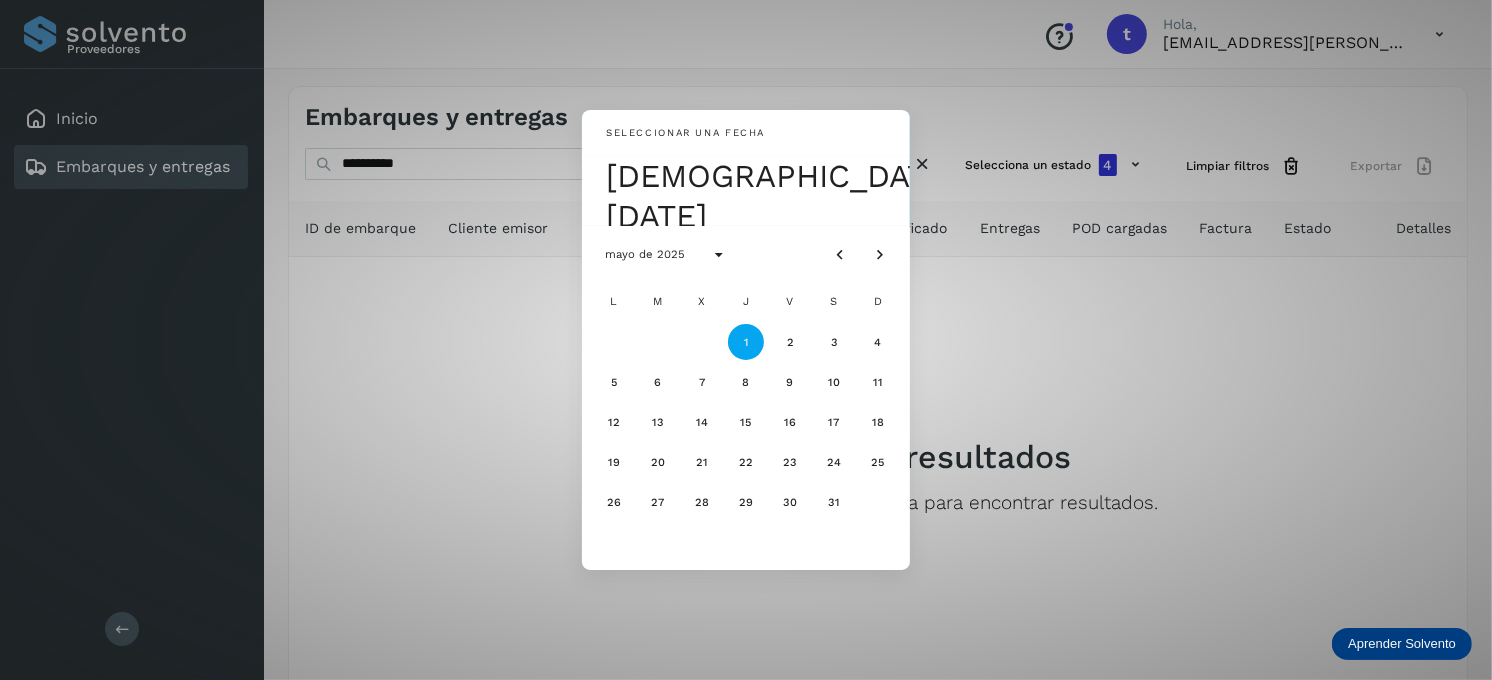 click on "Seleccionar una fecha [DEMOGRAPHIC_DATA], [DATE] mayo de 2025 L M X J V S D 1 2 3 4 5 6 7 8 9 10 11 12 13 14 15 16 17 18 19 20 21 22 23 24 25 26 27 28 29 30 31" at bounding box center (746, 340) 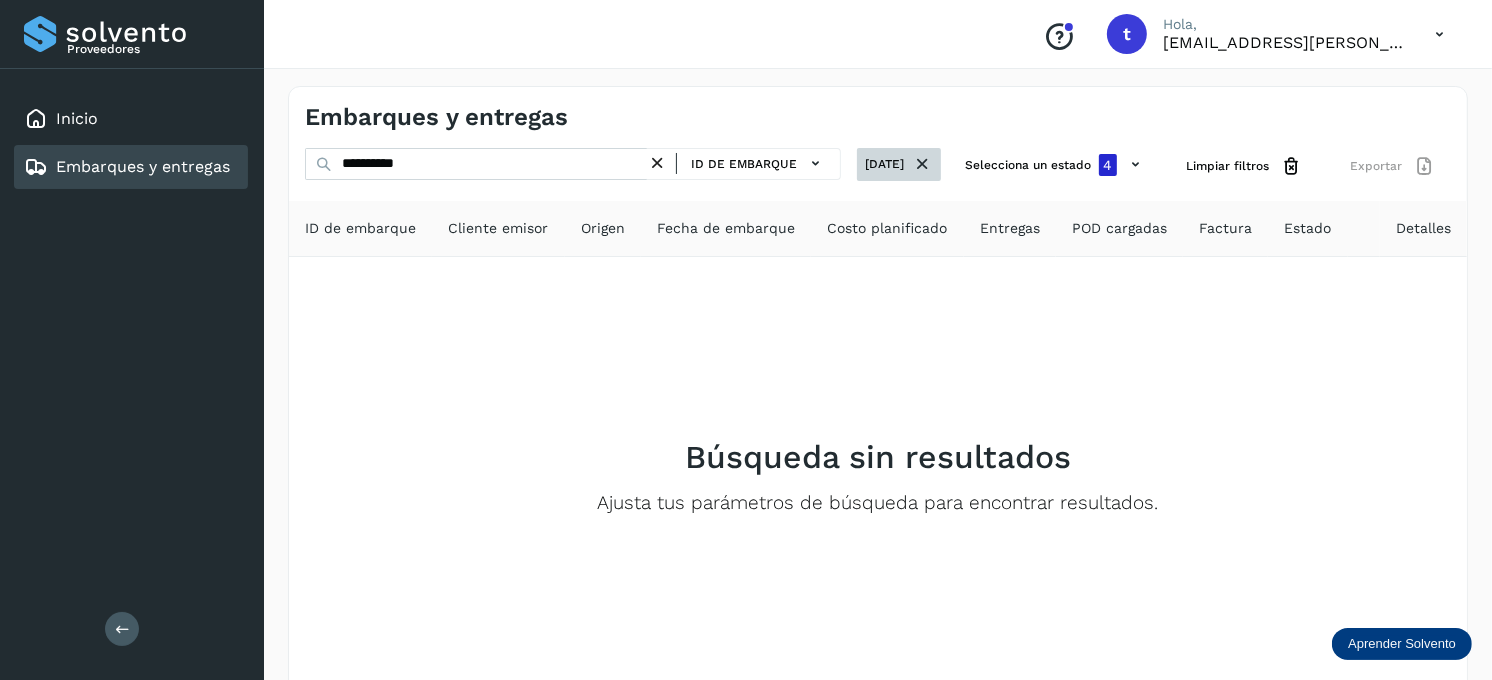 click on "[DATE]" at bounding box center (899, 164) 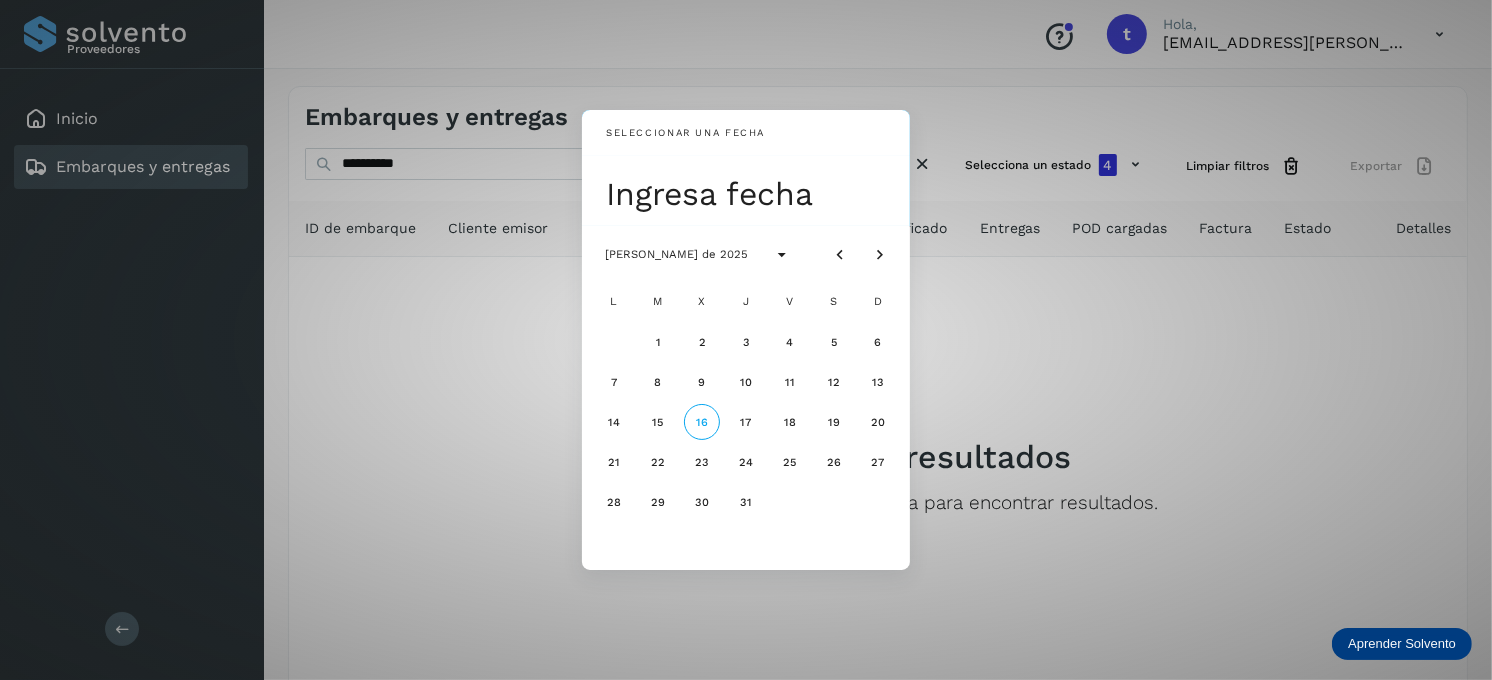 click on "Seleccionar una fecha" 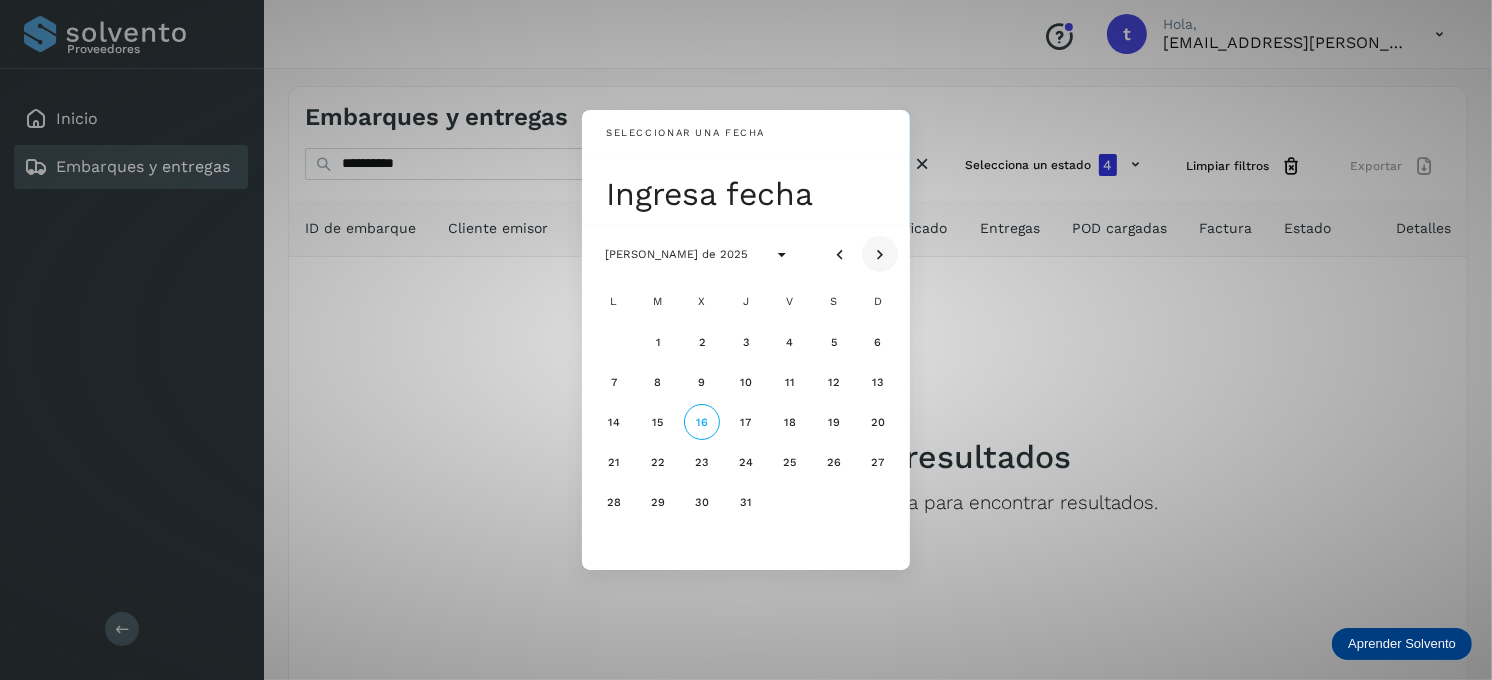 click at bounding box center [880, 255] 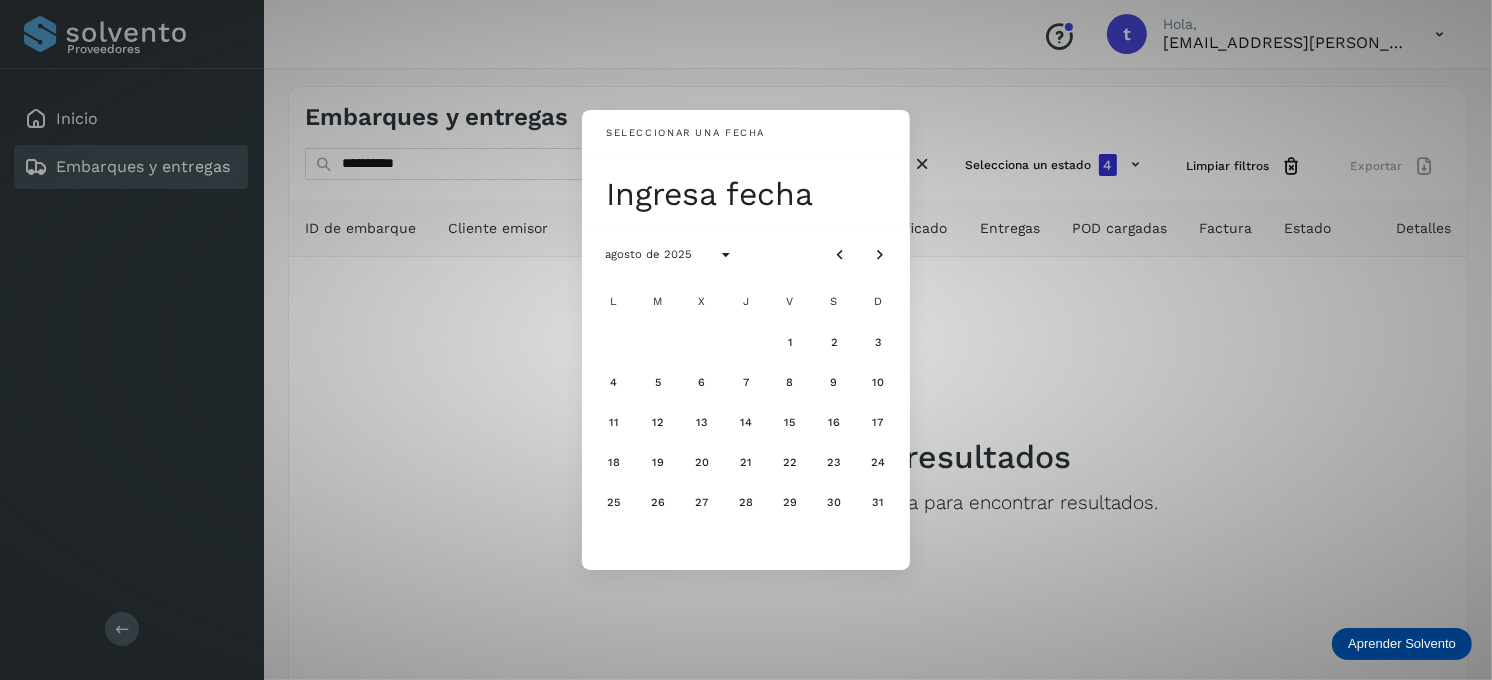 click on "Seleccionar una fecha Ingresa fecha agosto de 2025 L M X J V S D 1 2 3 4 5 6 7 8 9 10 11 12 13 14 15 16 17 18 19 20 21 22 23 24 25 26 27 28 29 30 31" at bounding box center [746, 340] 